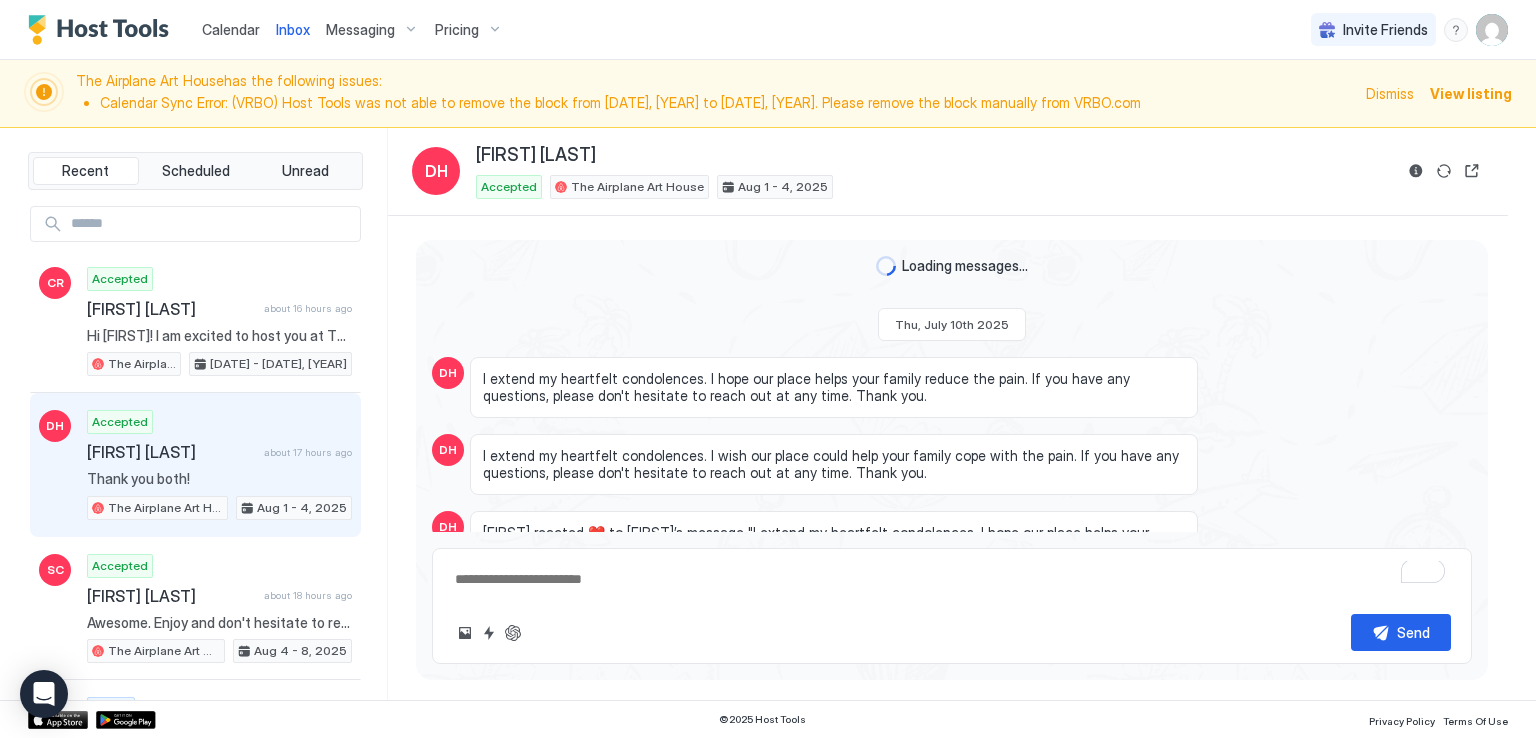 scroll, scrollTop: 0, scrollLeft: 0, axis: both 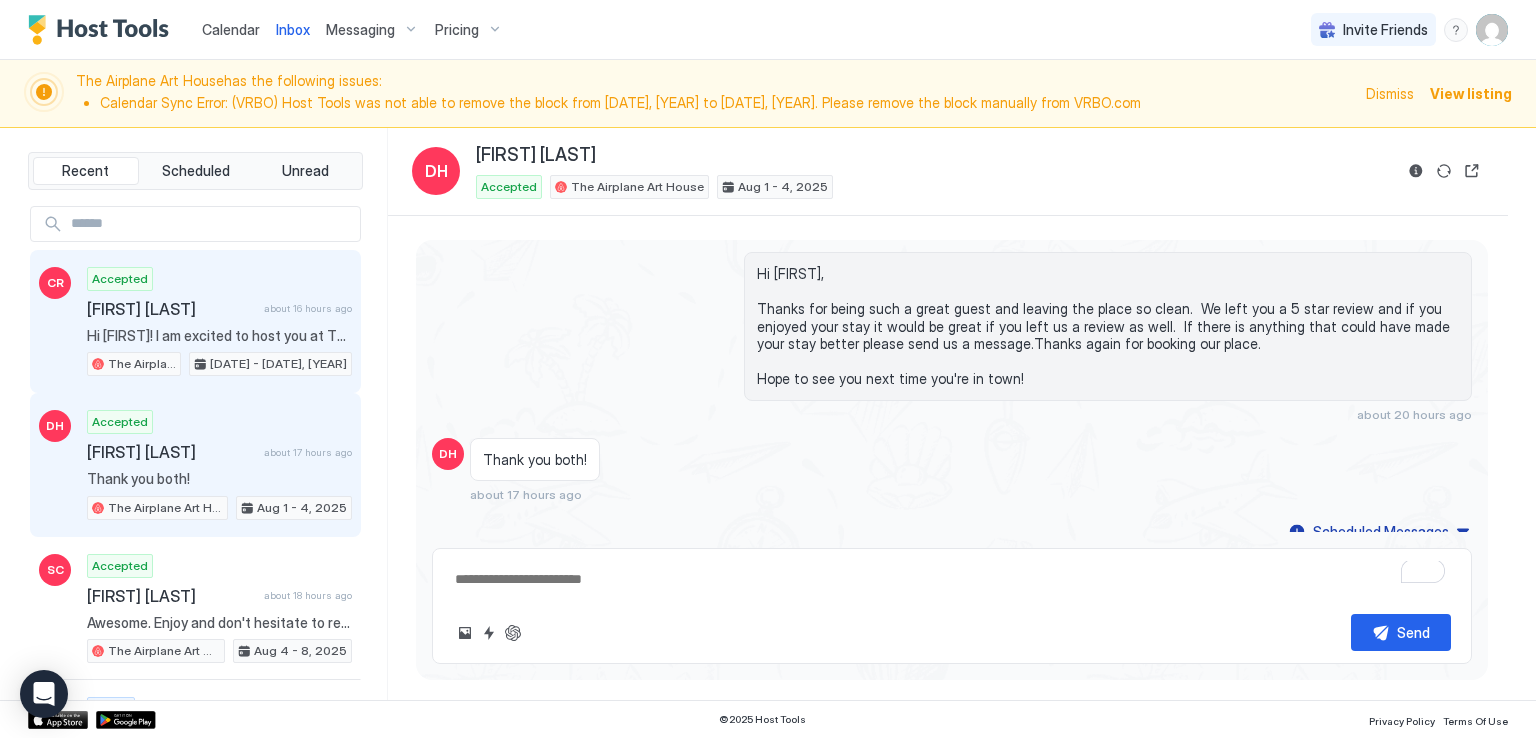 click on "Hi [FIRST]! I am excited to host you at The Airplane Art House!
LOCATION:
[NUMBER] [STREET], [CITY], [STATE] [ZIP] US
KEY:
There is a keypad attached to the front door and back door. Your access code is [NUMBER], followed by the checkmark on the keypad. This code is not active until your scheduled check-in time. To lock the door when you leave, press any number.  If you have any trouble with the code, please message us. If it's past [NUMBER] pm and there's an emergency, please call me twice, and it will ring my phone.
Parking:
We ask that our guests park in our secure [NUMBER]-car garage off the alley. The code for the garage is [NUMBER].
More detailed check-in instructions will come before your stay. Remember, we're here for you if you have any questions!" at bounding box center [219, 336] 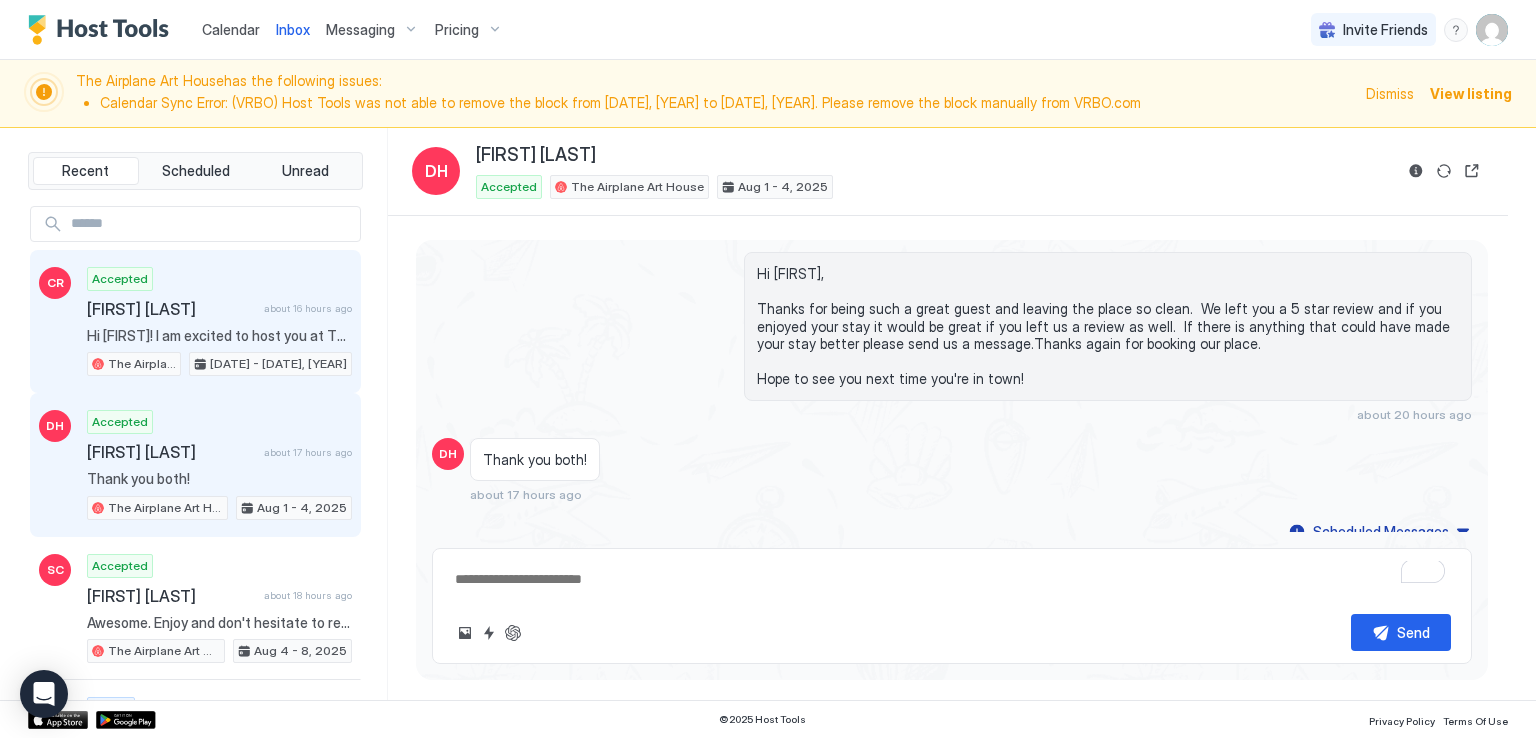 type on "*" 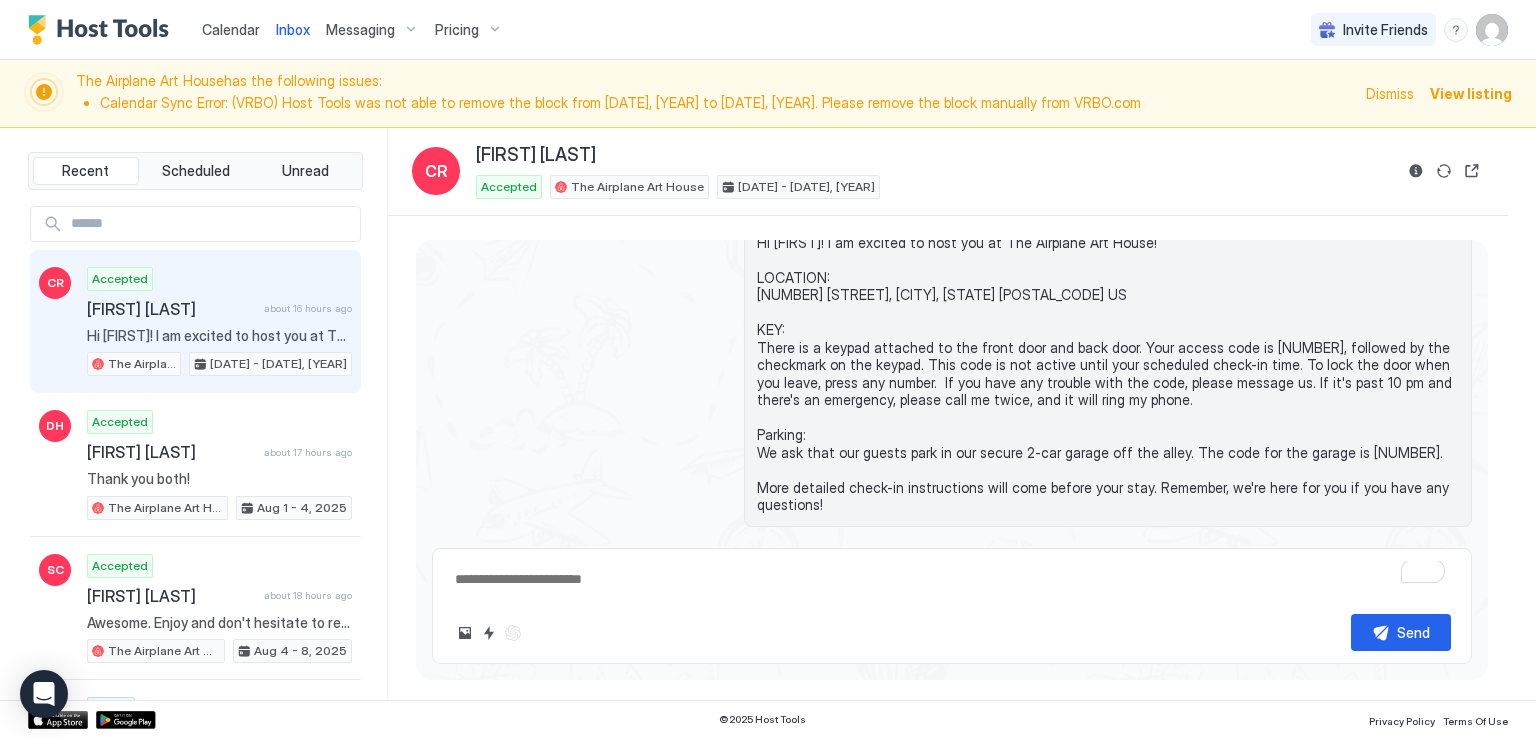 scroll, scrollTop: 40, scrollLeft: 0, axis: vertical 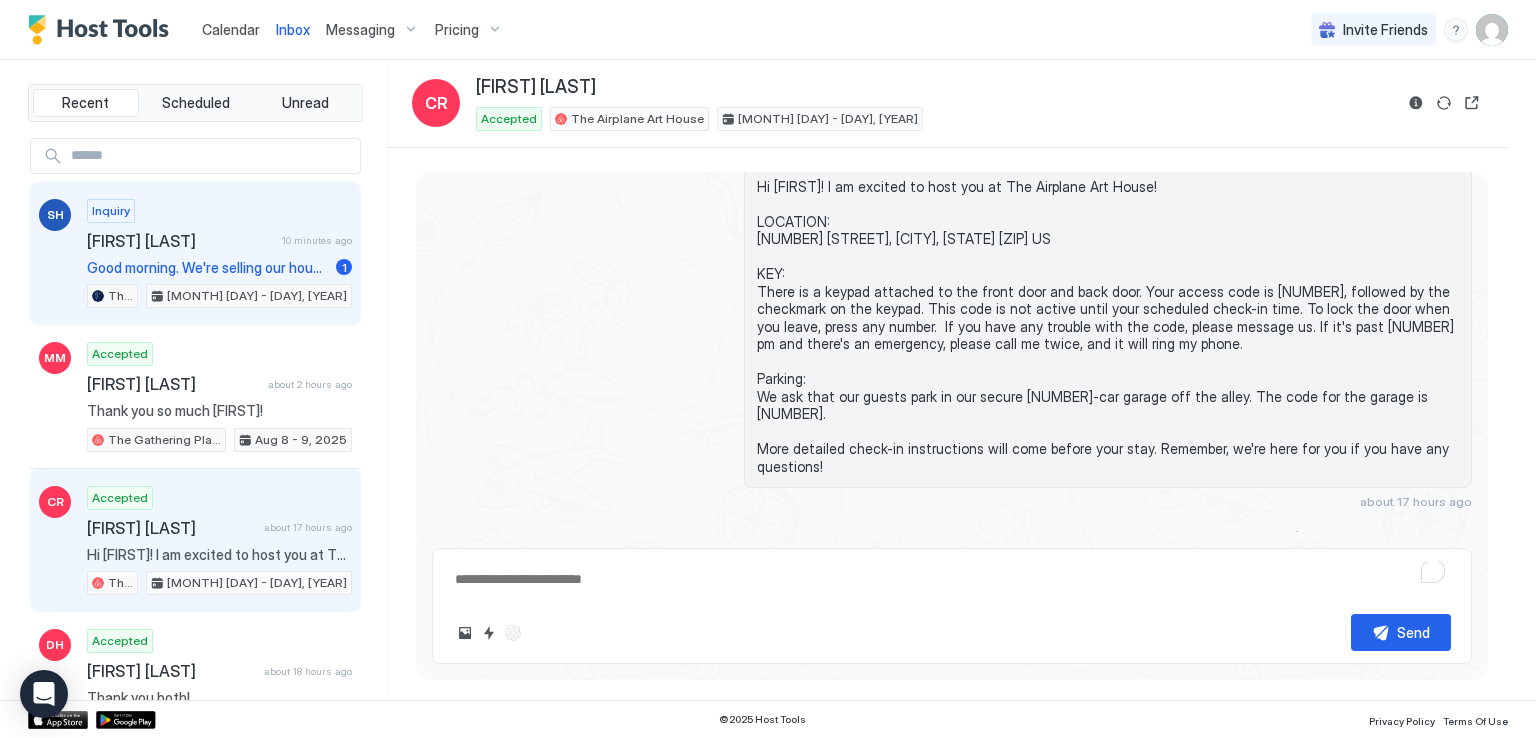 click on "[FIRST] [LAST]" at bounding box center [180, 241] 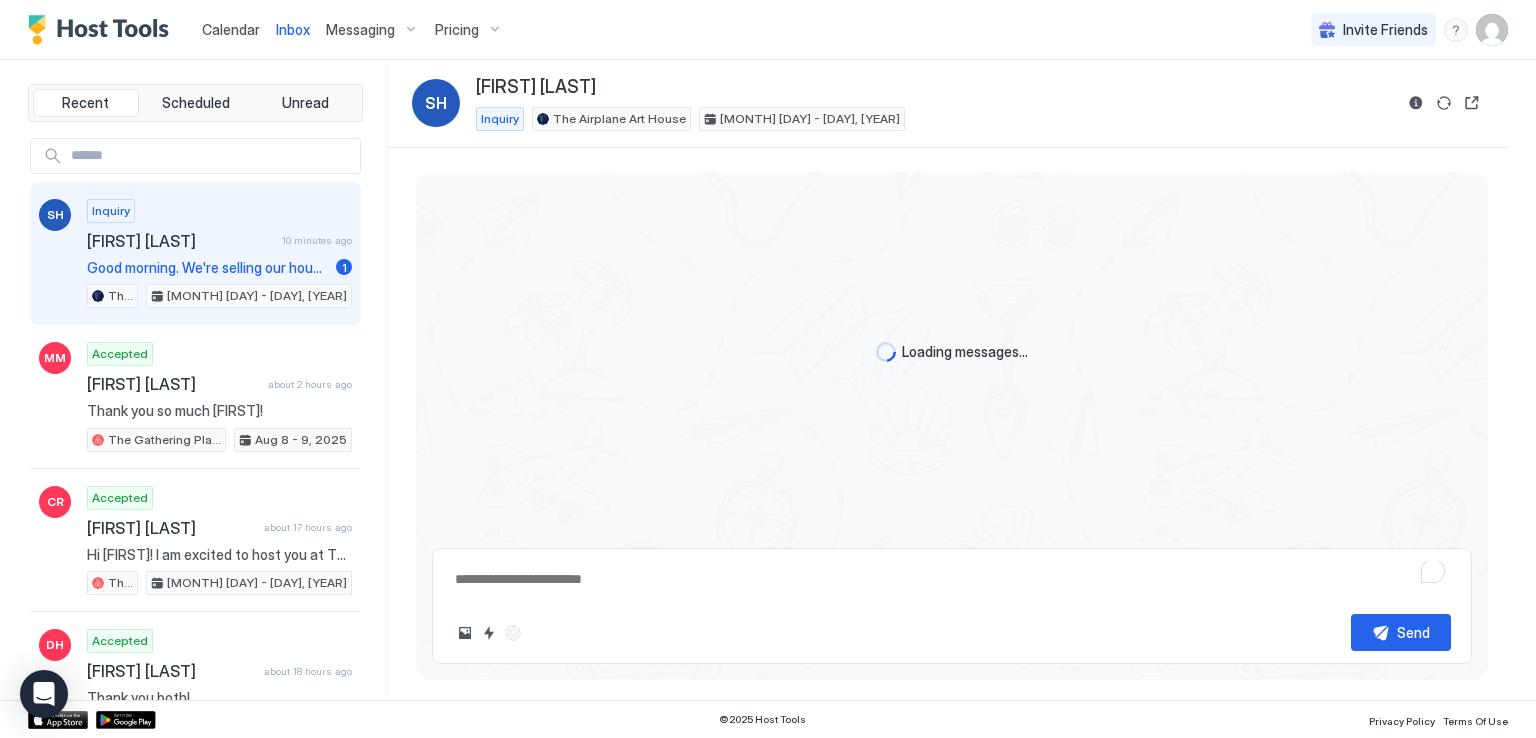 scroll, scrollTop: 0, scrollLeft: 0, axis: both 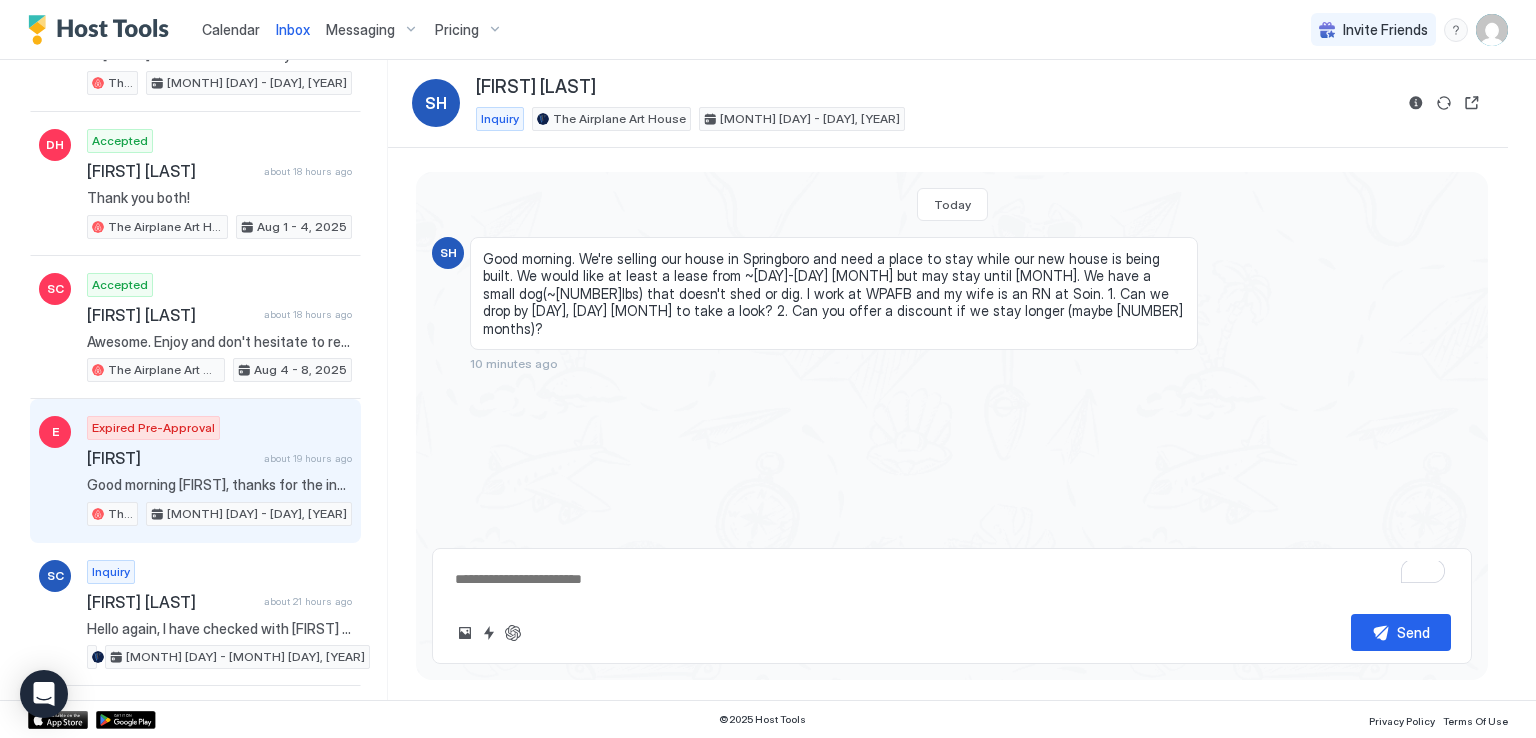 click on "Expired Pre-Approval [FIRST] about [TIME] Good morning [FIRST], thanks for the inquiry. The driving distance from Whispering Hearts Event Center to [NUMBER] [STREET], [CITY] is about [NUMBER] minutes, covering [NUMBER] miles. And to Beavercreek, it will only take you [NUMBER] minutes to get there from Watervliet. Looking forward to hosting you! The Airplane Art House [MONTH] [DAY] - [DAY], [YEAR]" at bounding box center [219, 471] 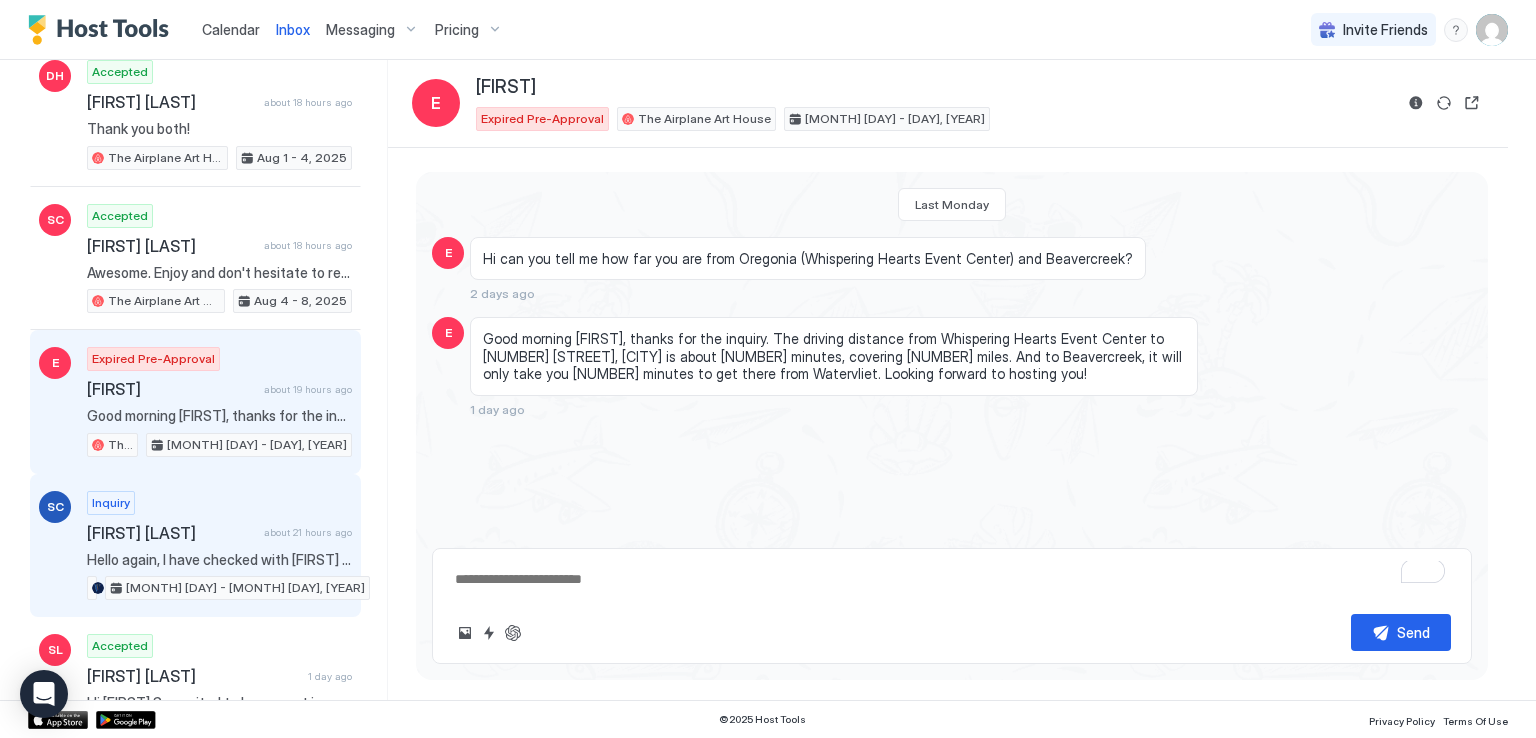 scroll, scrollTop: 600, scrollLeft: 0, axis: vertical 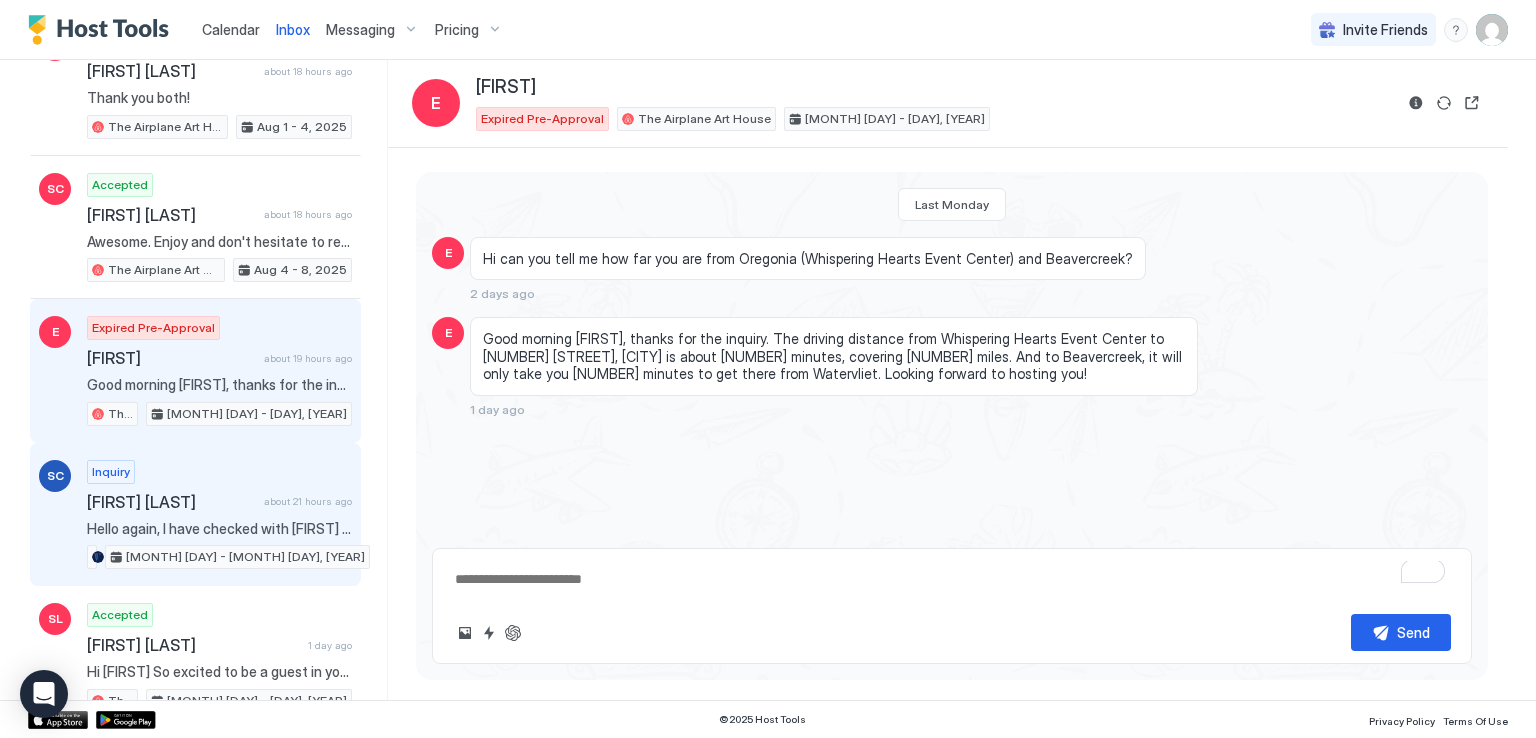 click on "Inquiry [FIRST] [LAST] about [TIME] Hello again, I have checked with [FIRST] and the maximum stay is only [NUMBER] days. I hope we can accommodate longer reservations; however, that is the required number of days that our guests can stay. The Airplane Art House [MONTH] [DAY] - [MONTH] [DAY], [YEAR]" at bounding box center [219, 515] 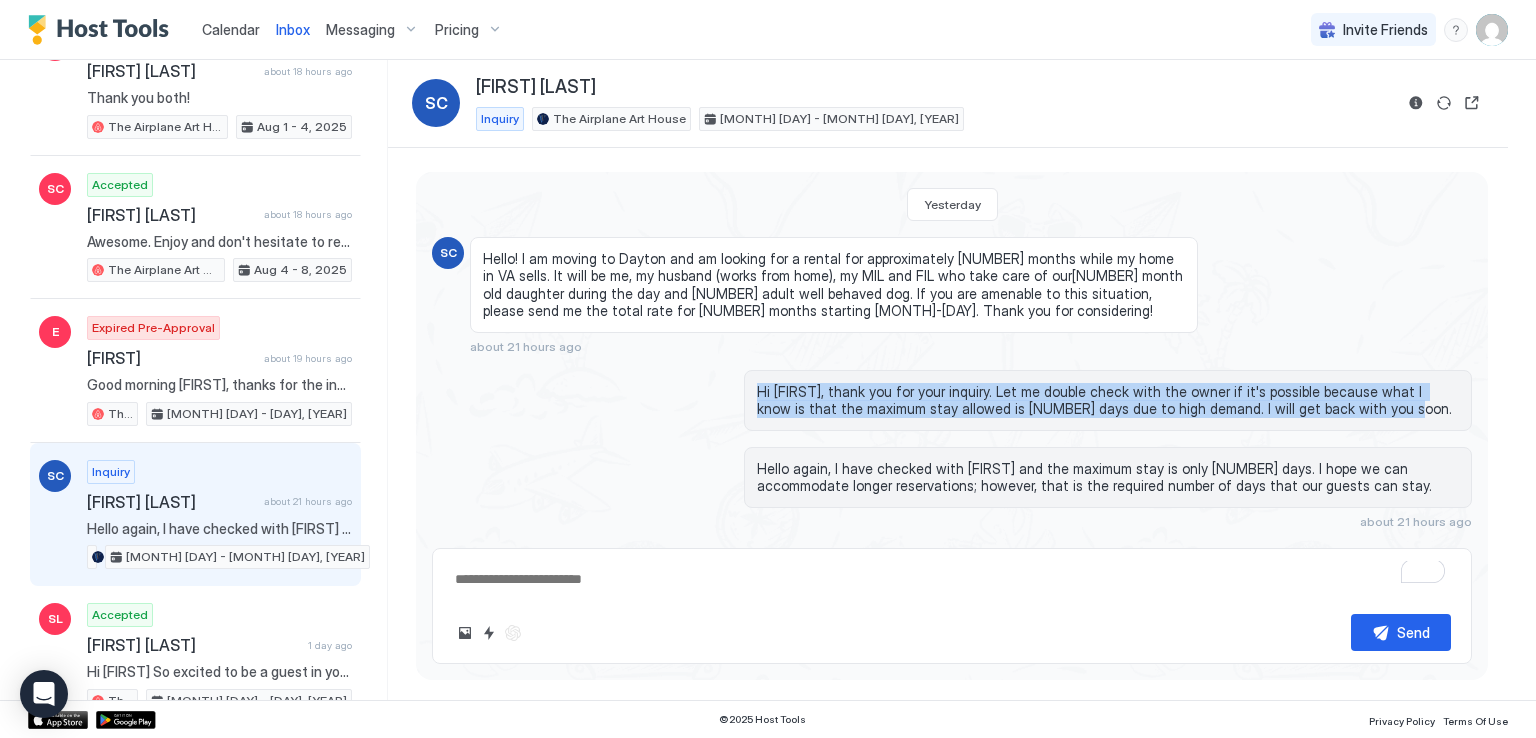 drag, startPoint x: 756, startPoint y: 390, endPoint x: 1334, endPoint y: 420, distance: 578.778 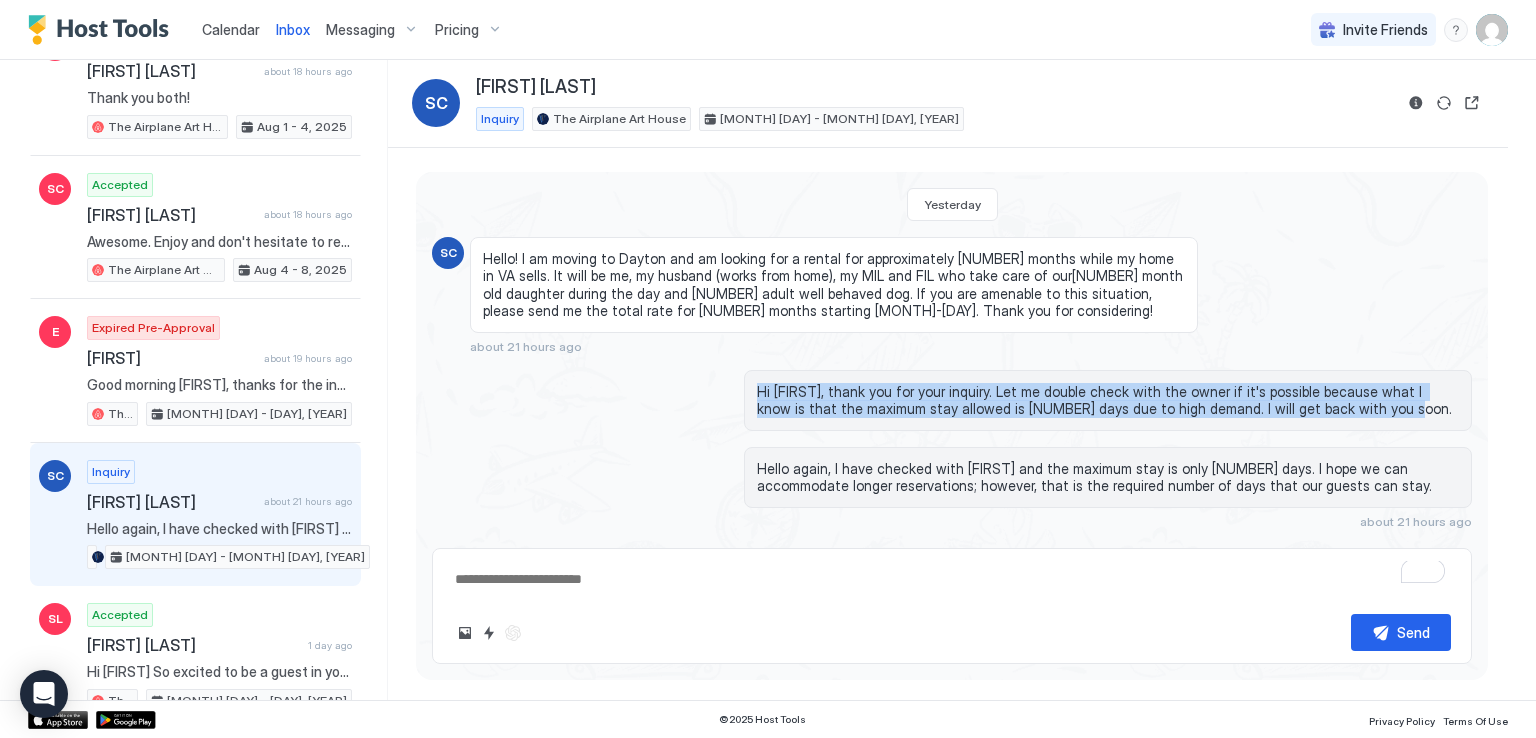 click on "Hi Samantha, thank you for your inquiry. Let me double check with the owner if it's possible because what I know is that the maximum stay allowed is 28 days due to high demand. I will get back with you soon." at bounding box center [1108, 400] 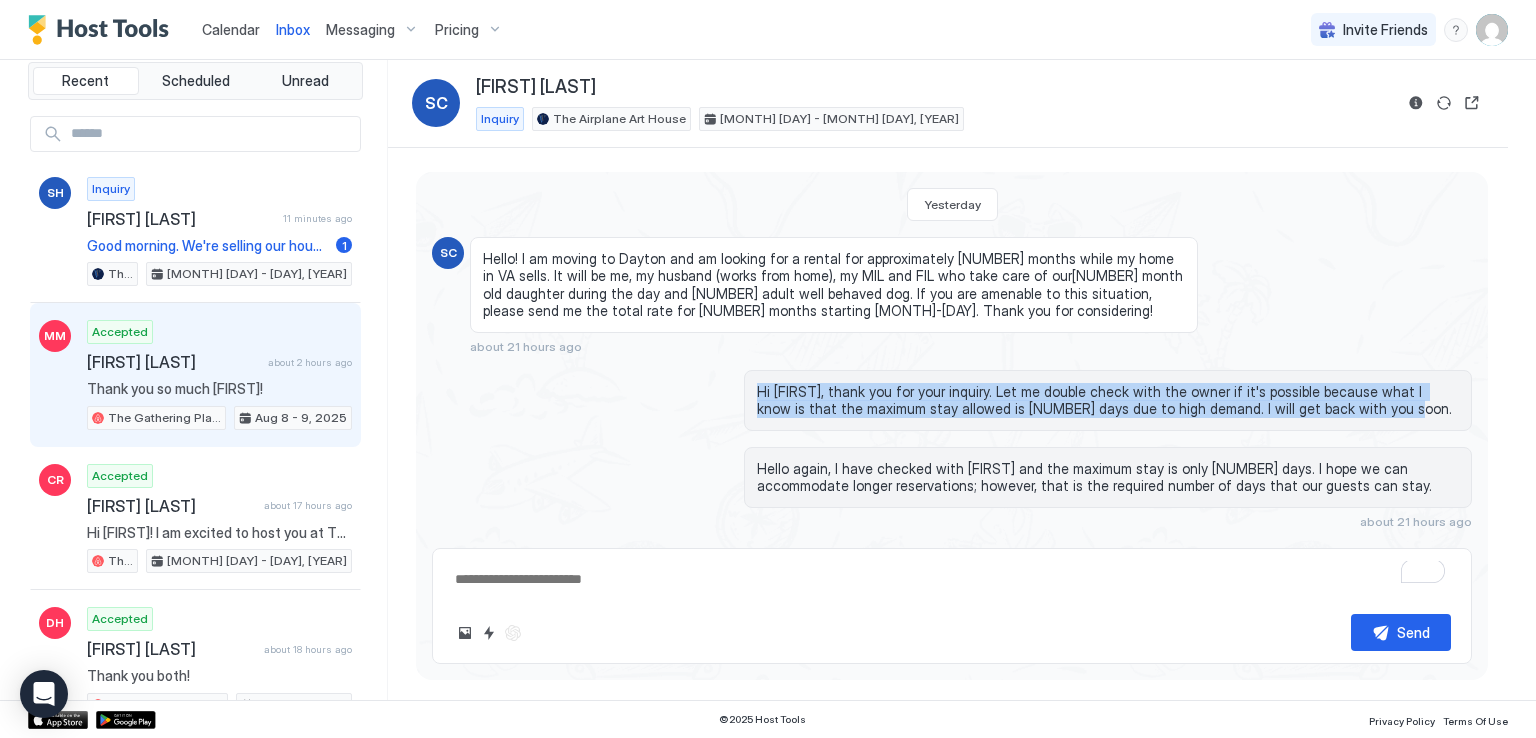 scroll, scrollTop: 0, scrollLeft: 0, axis: both 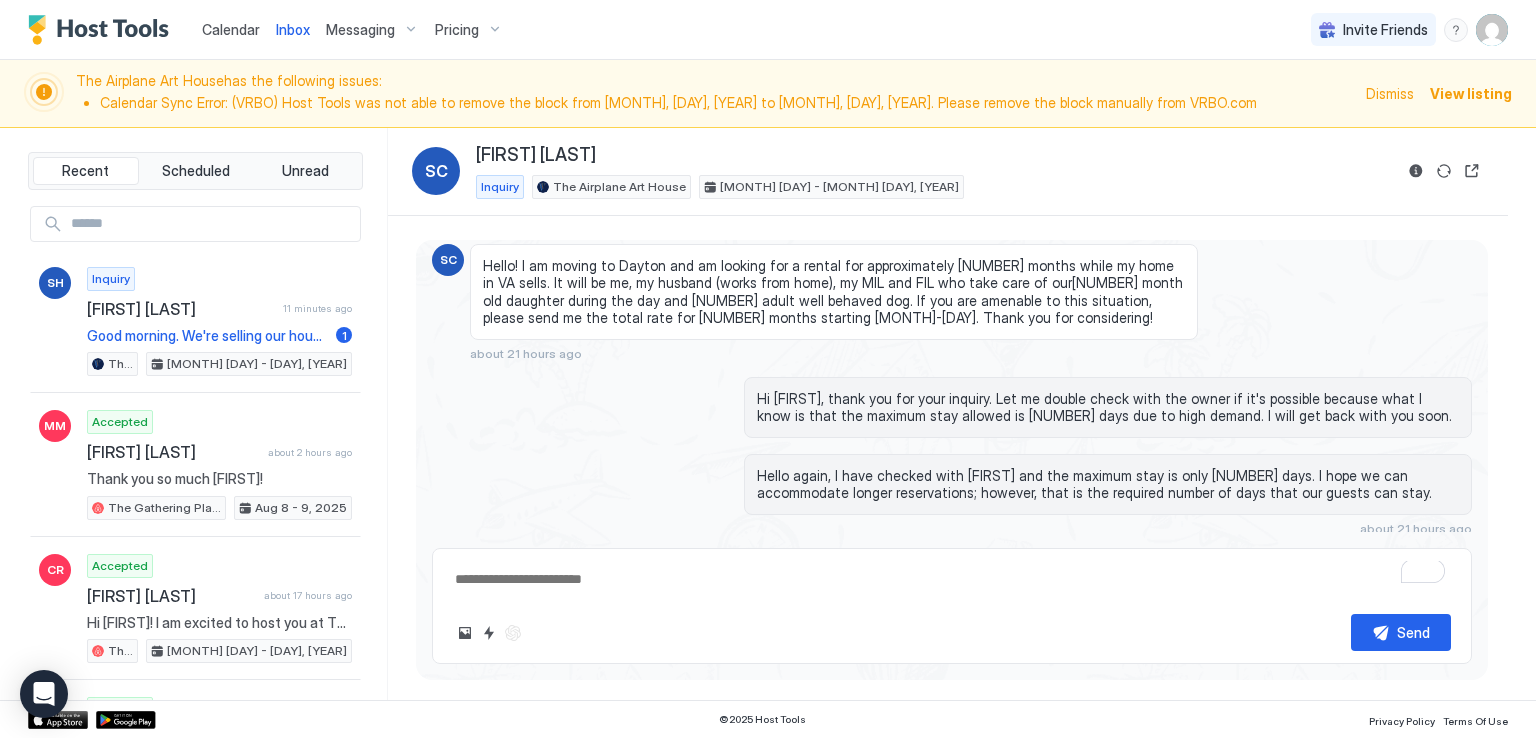 click on "Hello again, I have checked with Rebekah and the maximum stay is only 28 days. I hope we can accommodate longer reservations; however, that is the required number of days that our guests can stay.  about 21 hours ago" at bounding box center [952, 495] 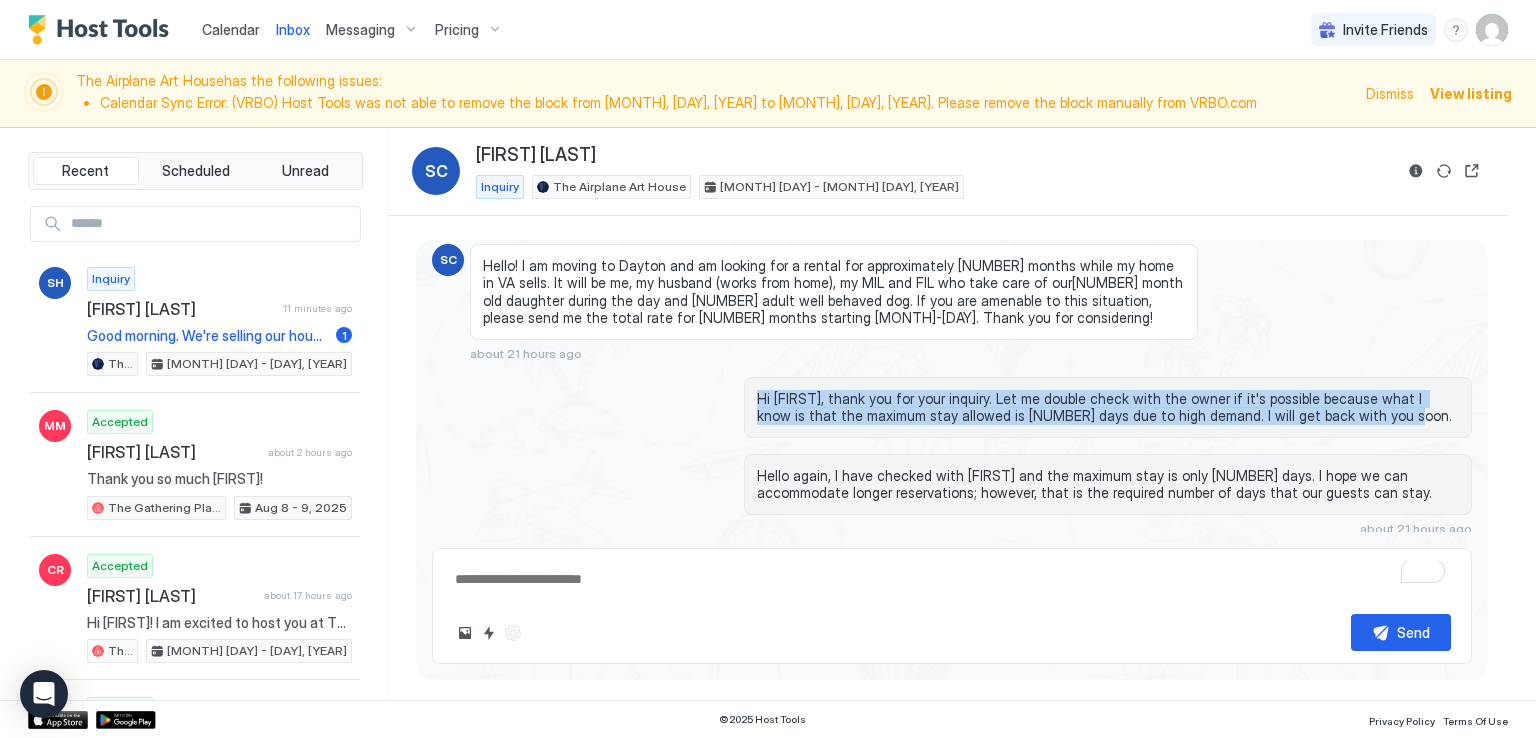 drag, startPoint x: 748, startPoint y: 395, endPoint x: 1349, endPoint y: 420, distance: 601.5197 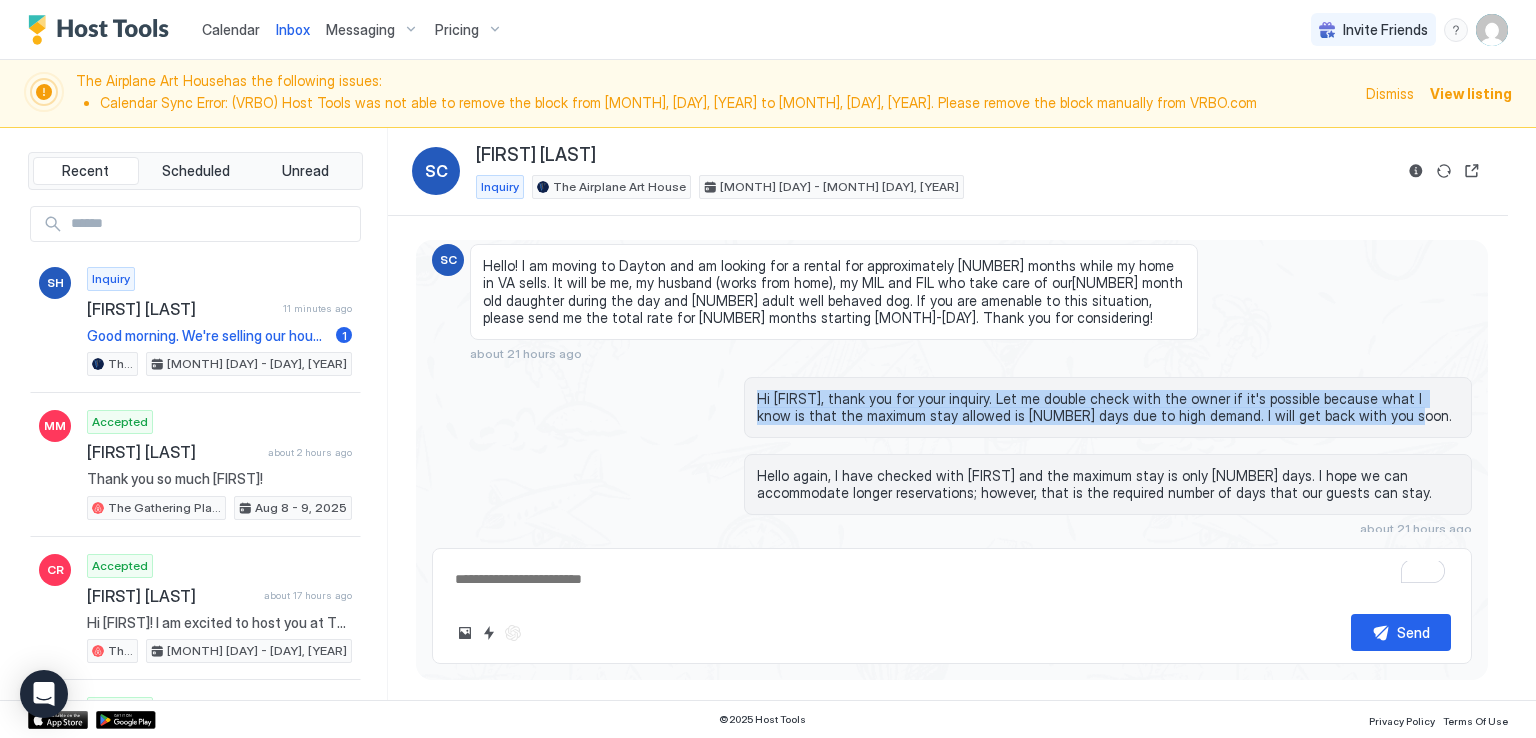click on "Hi Samantha, thank you for your inquiry. Let me double check with the owner if it's possible because what I know is that the maximum stay allowed is 28 days due to high demand. I will get back with you soon." at bounding box center (1108, 407) 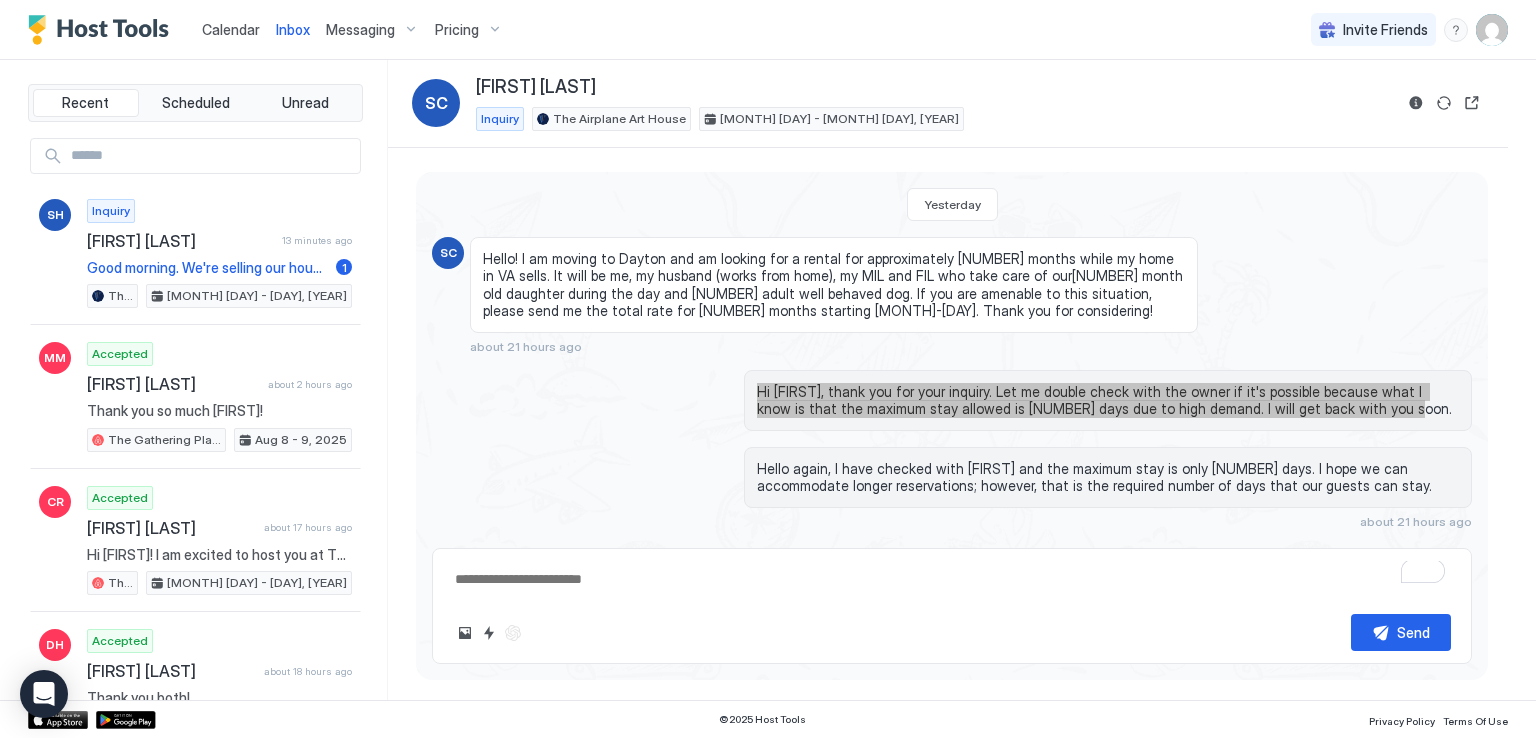 scroll, scrollTop: 0, scrollLeft: 0, axis: both 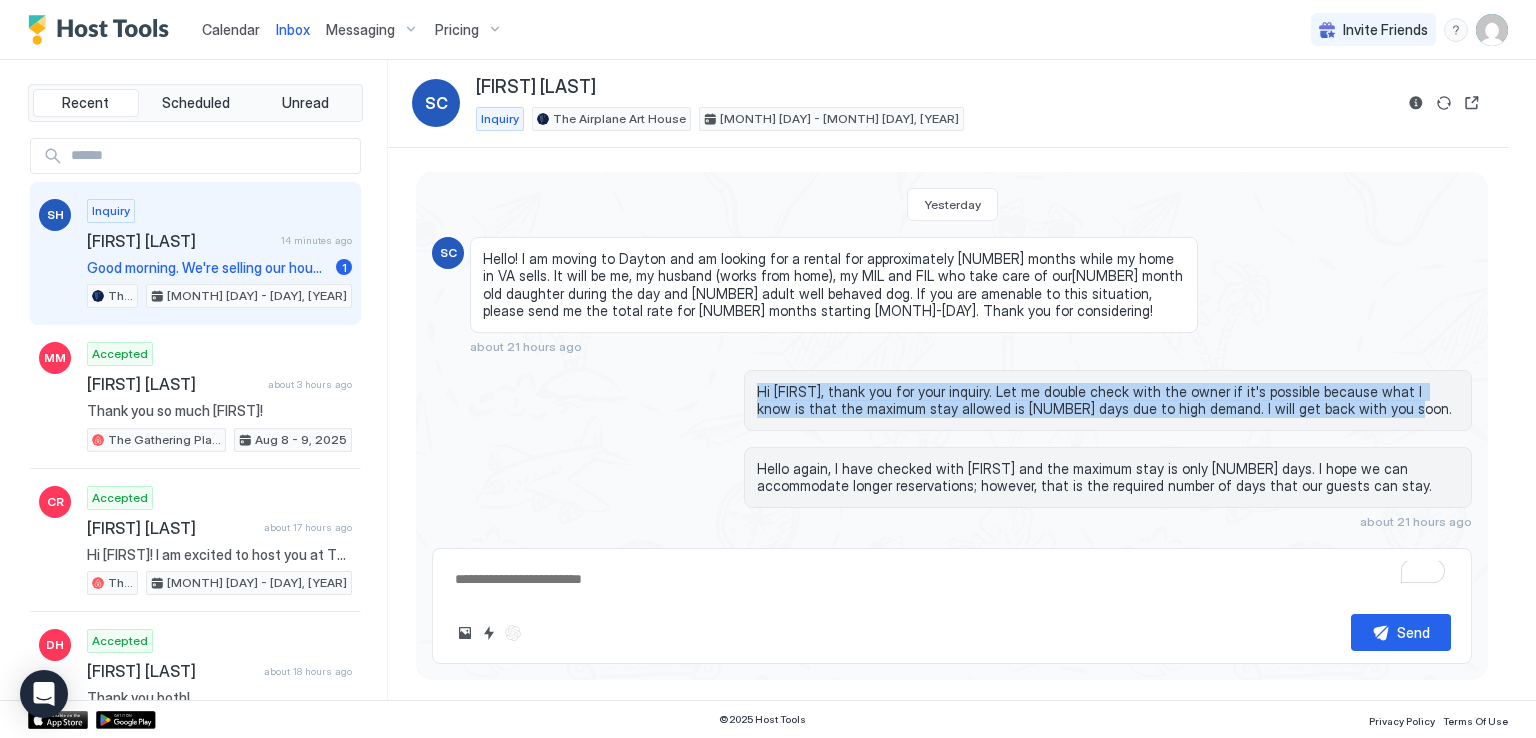 click on "Inquiry Shawn Hullihen 14 minutes ago Good morning. We're selling our house in Springboro and need a place to stay while our new house is being built. We would like at least a lease from ~5-30 Sep but may stay until Dec. We have a small dog(~20lbs) that doesn't shed or dig. I work at WPAFB and my wife is an RN at Soin. 1. Can we drop by Friday, 8 Aug to take a look? 2. Can you offer a discount if we stay longer (maybe 3 months)? 1 The Airplane Art House Sep 5 - 30, 2025" at bounding box center [219, 254] 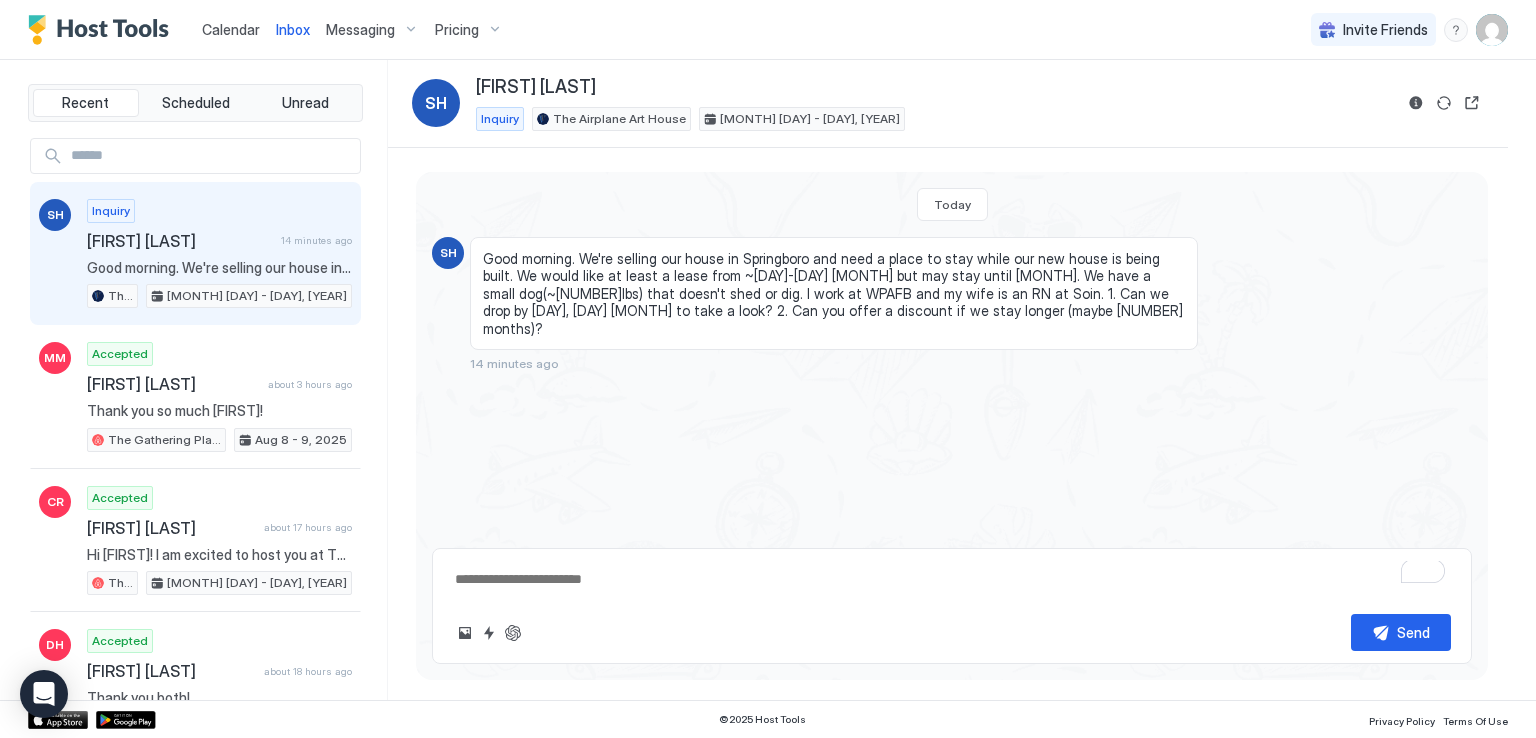 click on "Calendar Inbox Messaging Pricing Invite Friends RM" at bounding box center [768, 30] 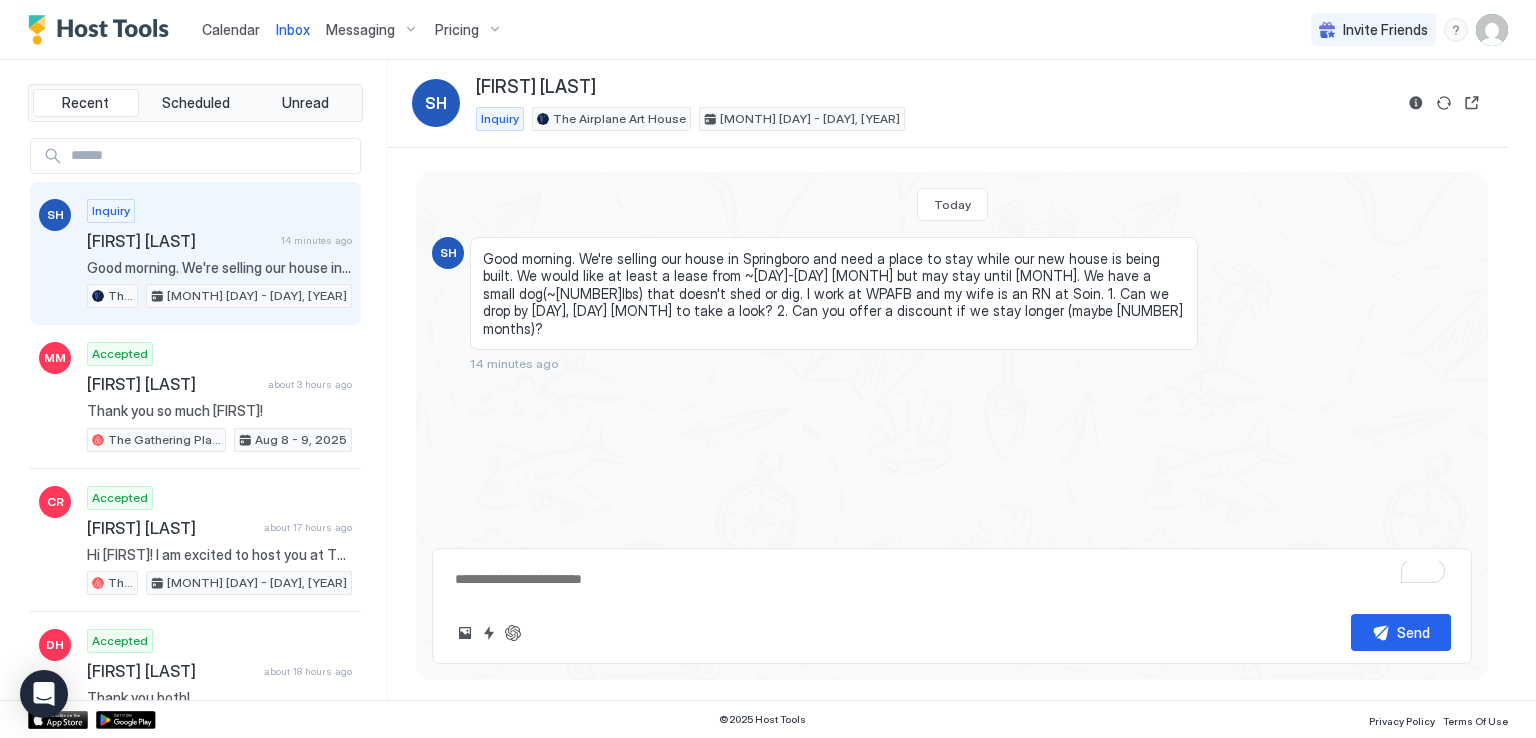 type on "*" 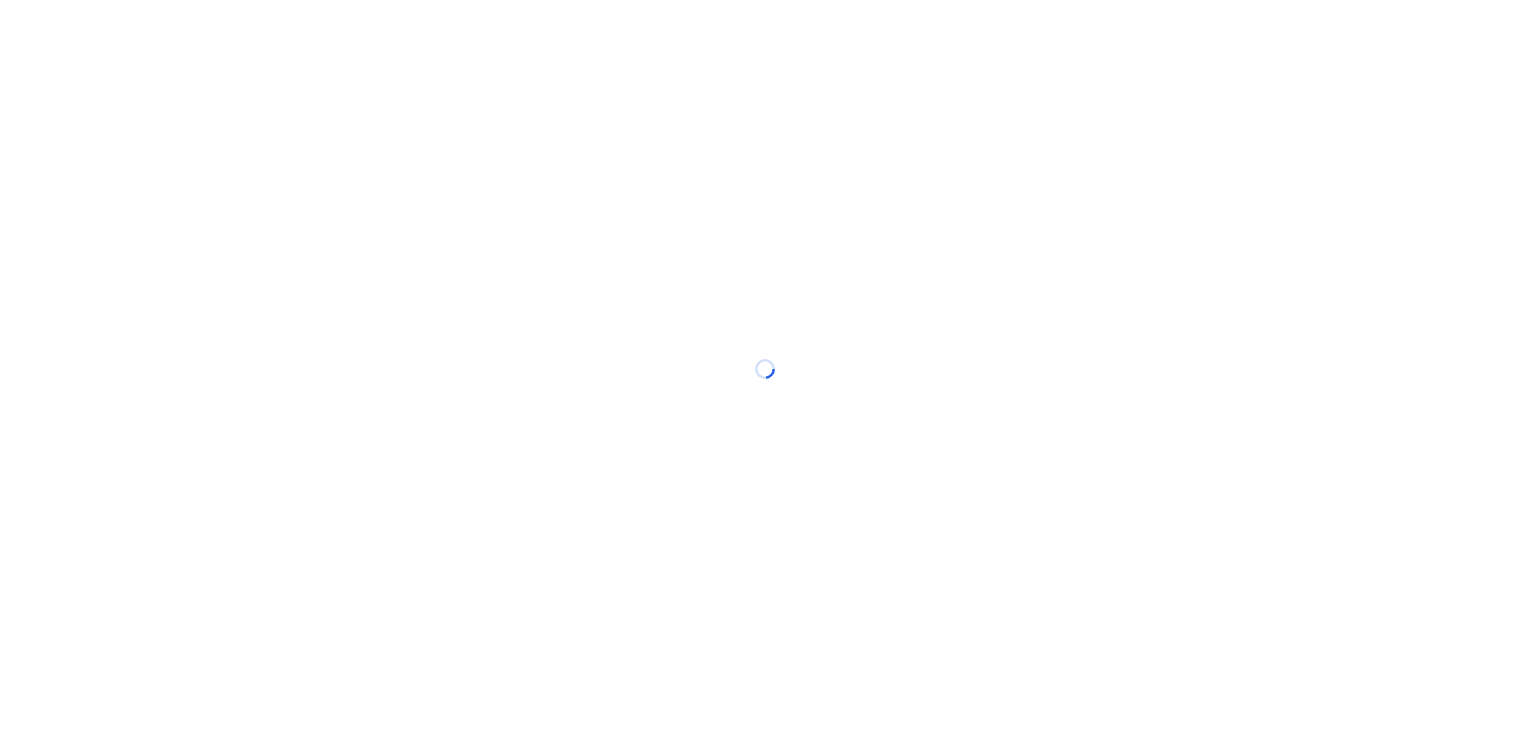scroll, scrollTop: 0, scrollLeft: 0, axis: both 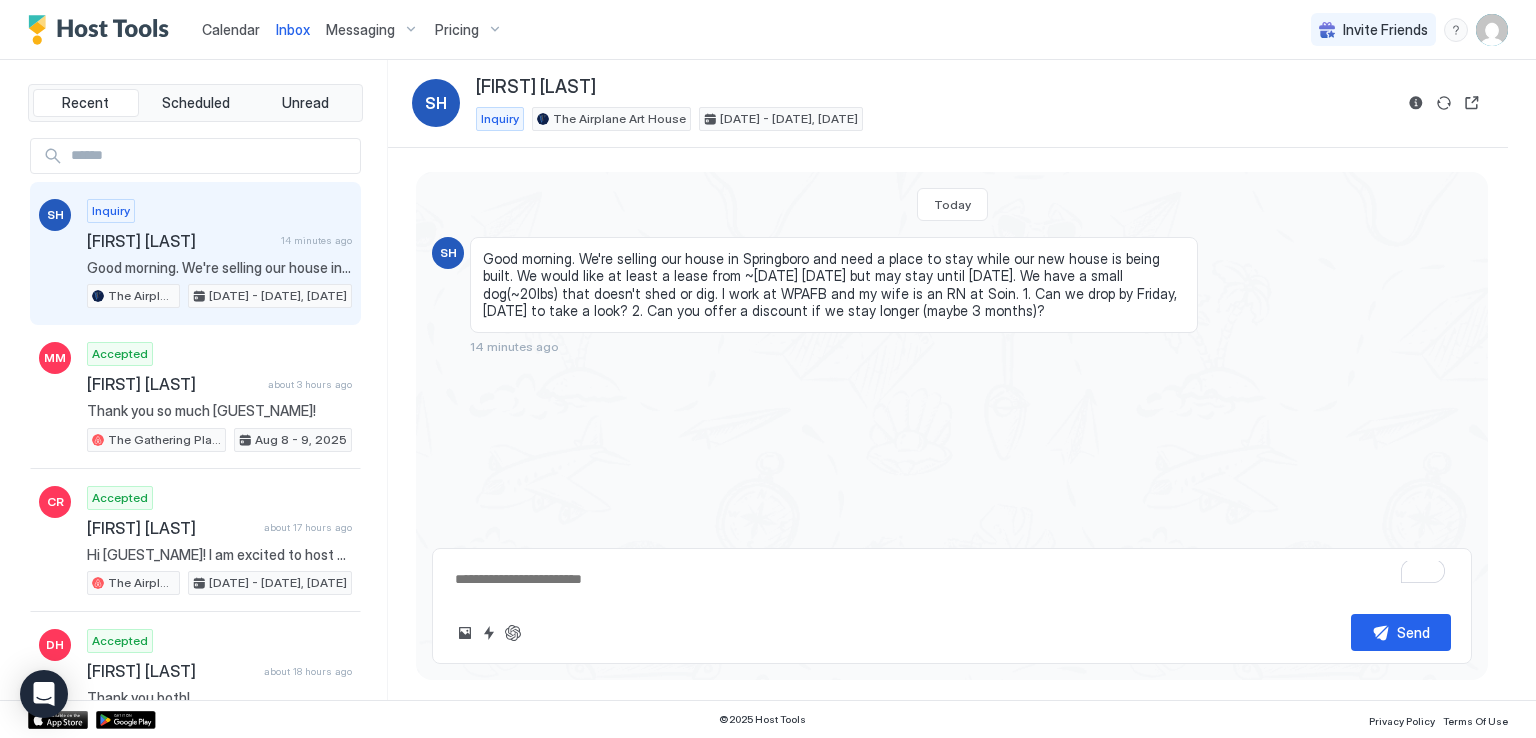 click on "Today SH Good morning. We're selling our house in Springboro and need a place to stay while our new house is being built. We would like at least a lease from ~5-30 Sep but may stay until Dec. We have a small dog(~20lbs) that doesn't shed or dig. I work at WPAFB and my wife is an RN at Soin. 1. Can we drop by Friday, 8 Aug to take a look? 2. Can you offer a discount if we stay longer (maybe 3 months)? 14 minutes ago" at bounding box center [952, 352] 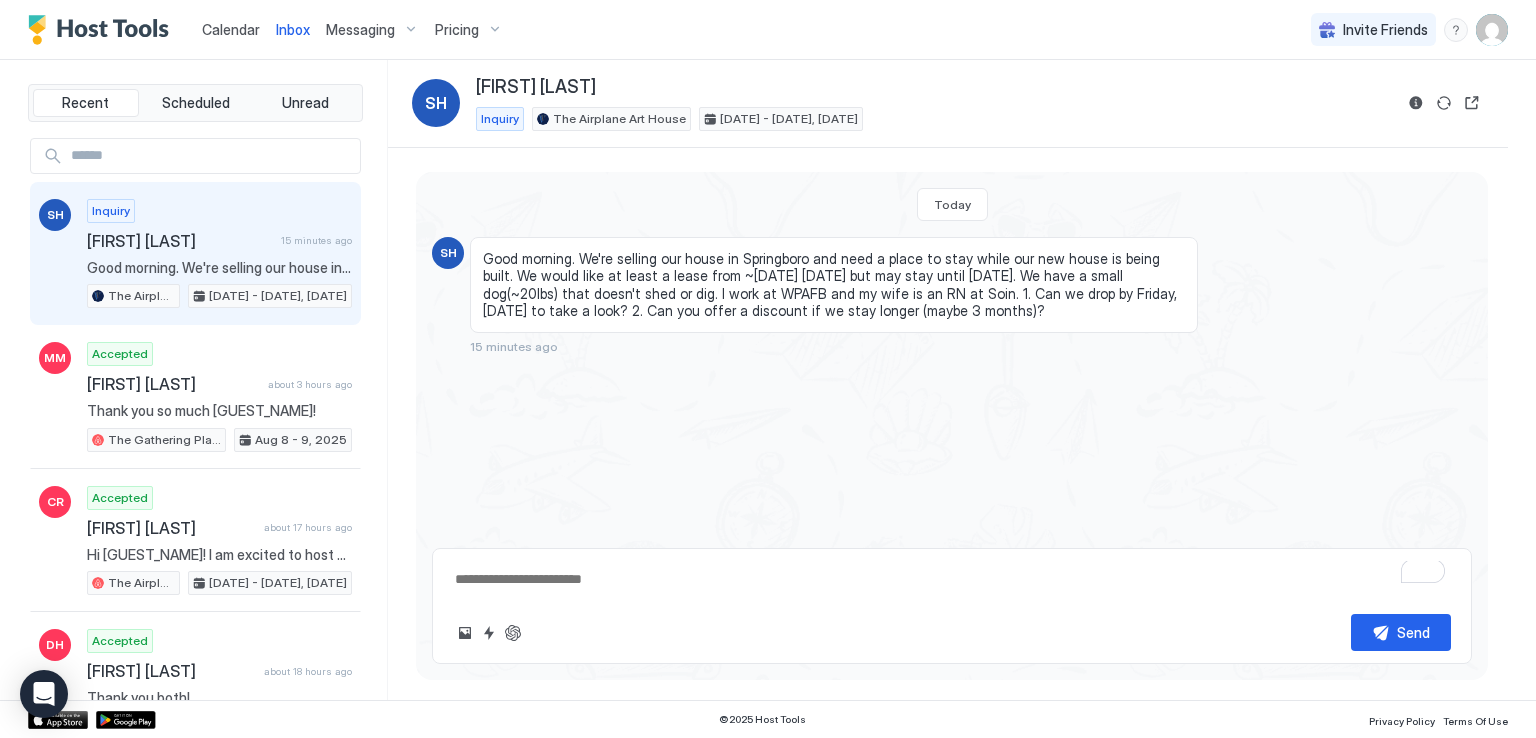type on "*" 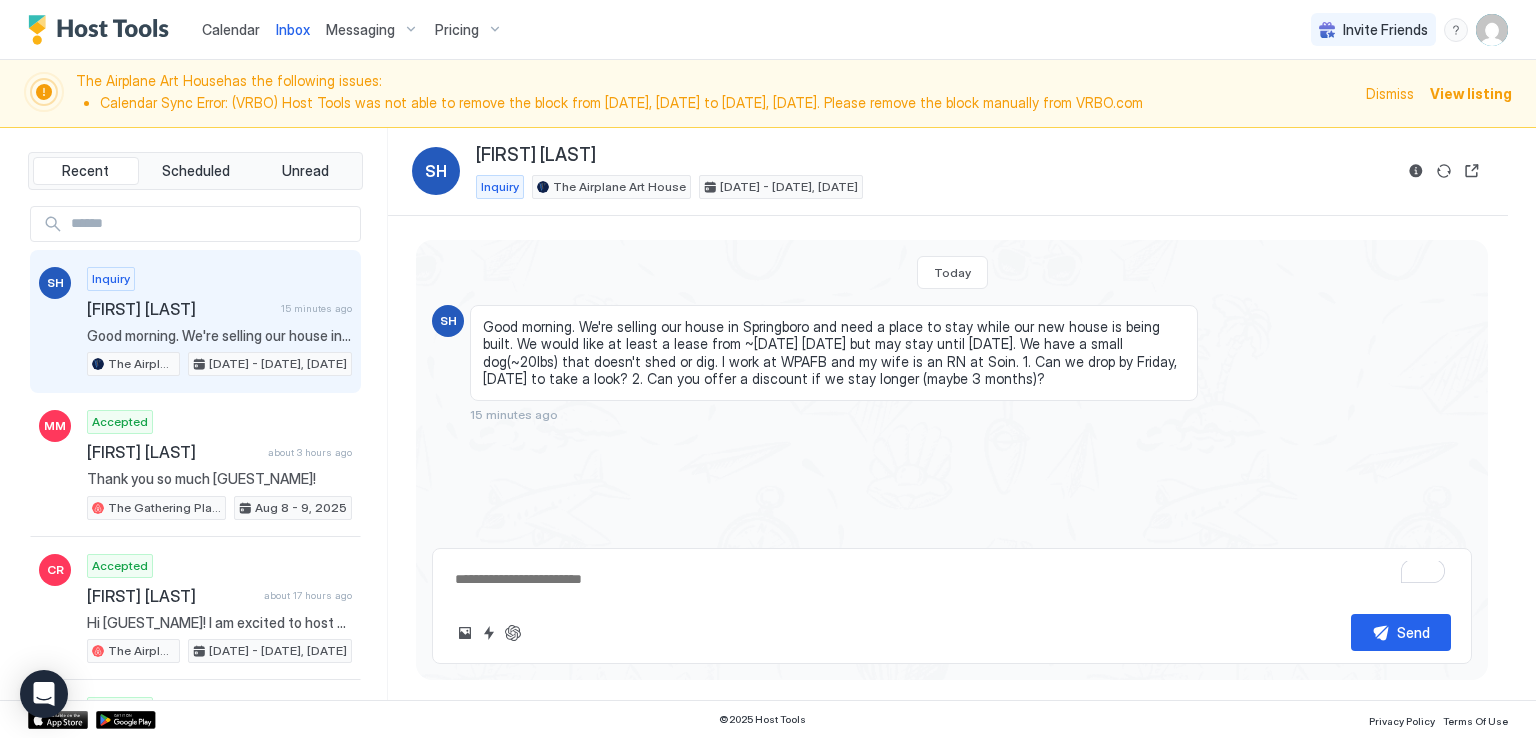 click on "Calendar Inbox Messaging Pricing Invite Friends RM" at bounding box center (768, 30) 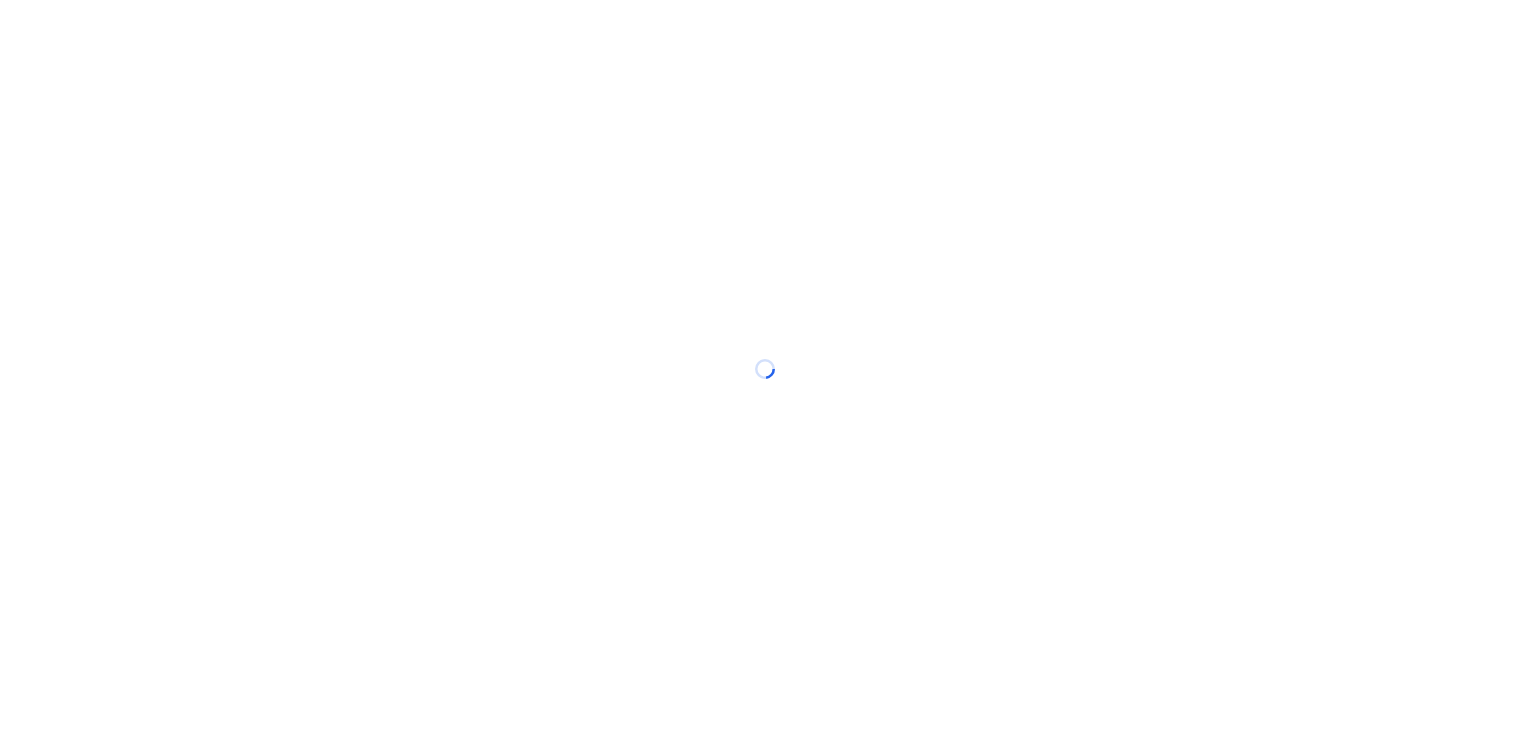 scroll, scrollTop: 0, scrollLeft: 0, axis: both 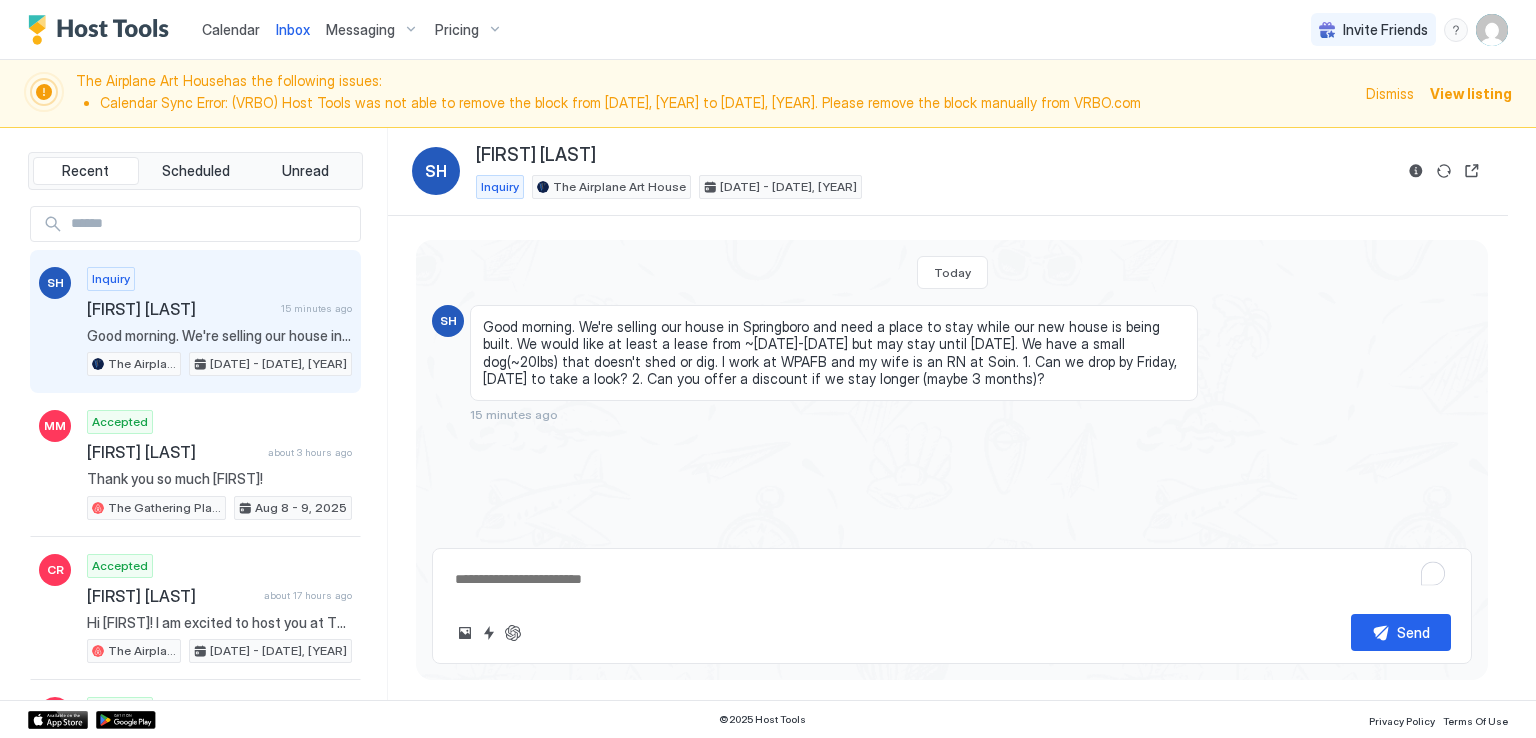 type on "*" 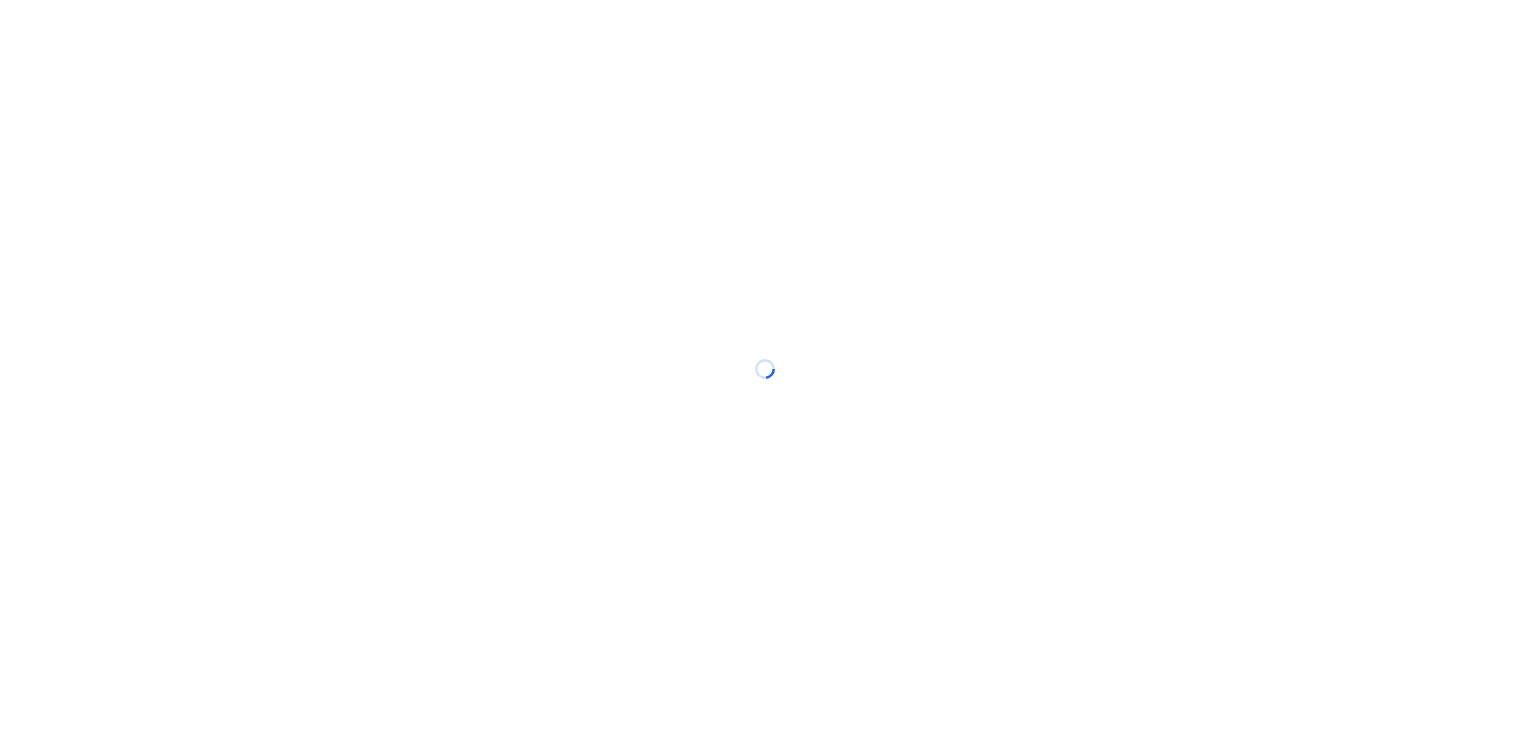 scroll, scrollTop: 0, scrollLeft: 0, axis: both 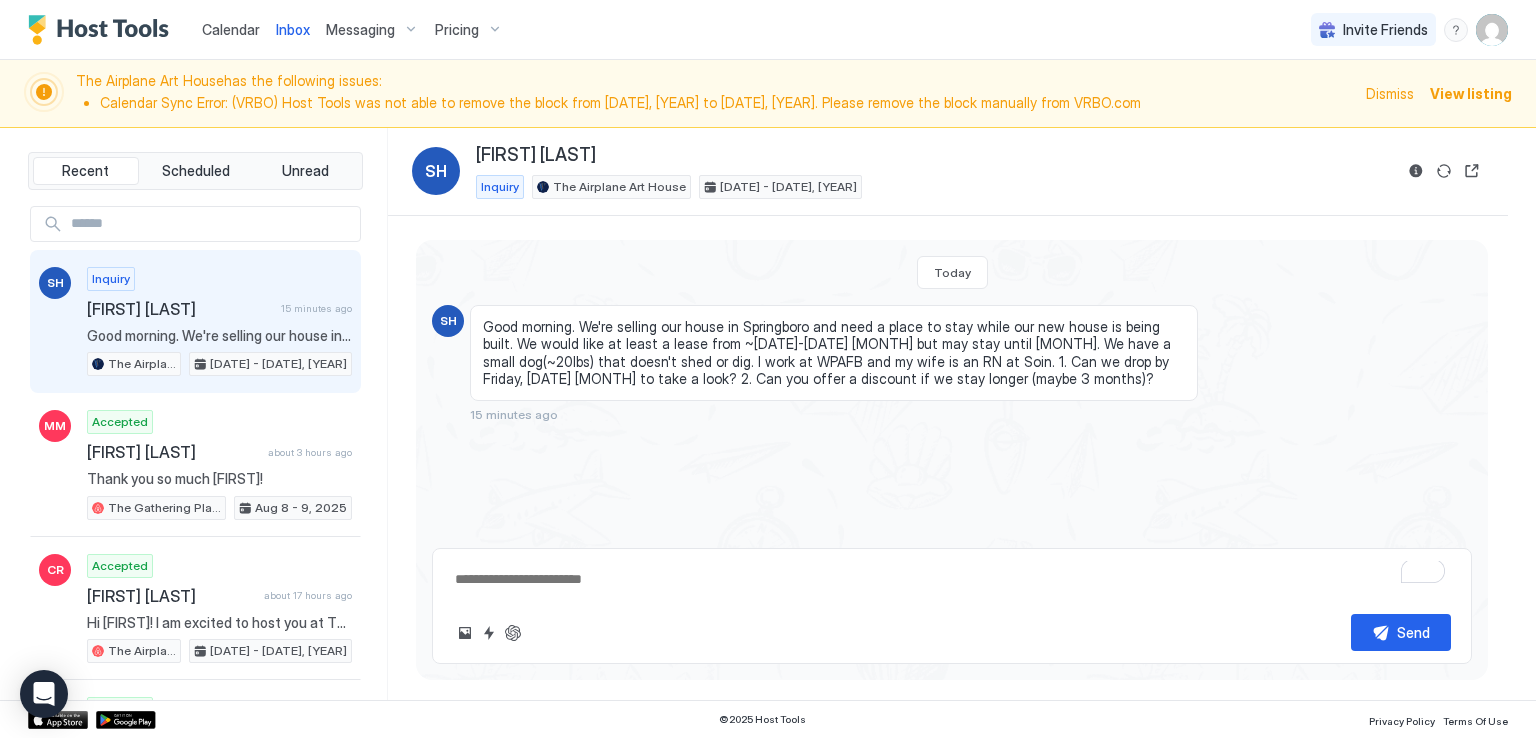 click on "Calendar Inbox Messaging Pricing Invite Friends RM" at bounding box center (768, 30) 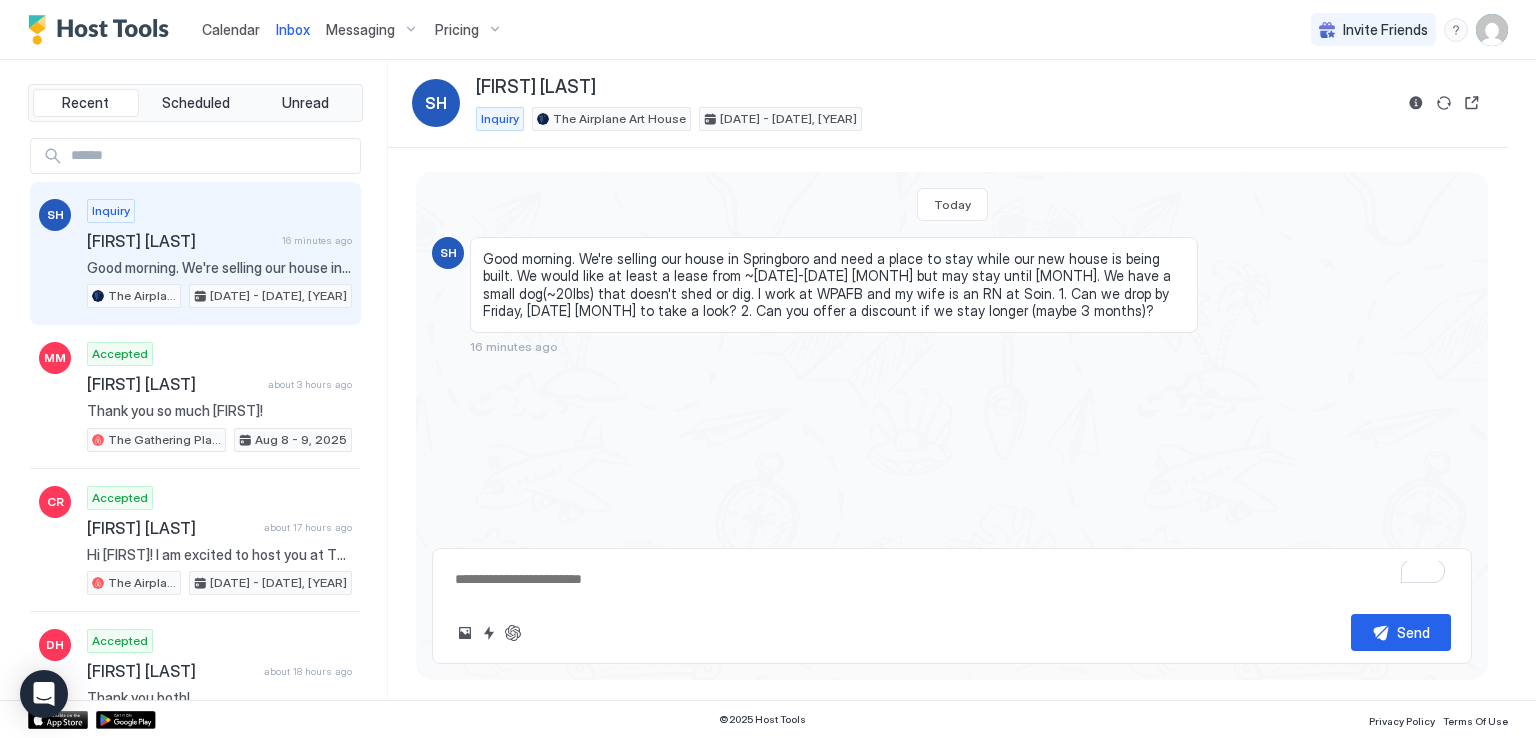 type on "*" 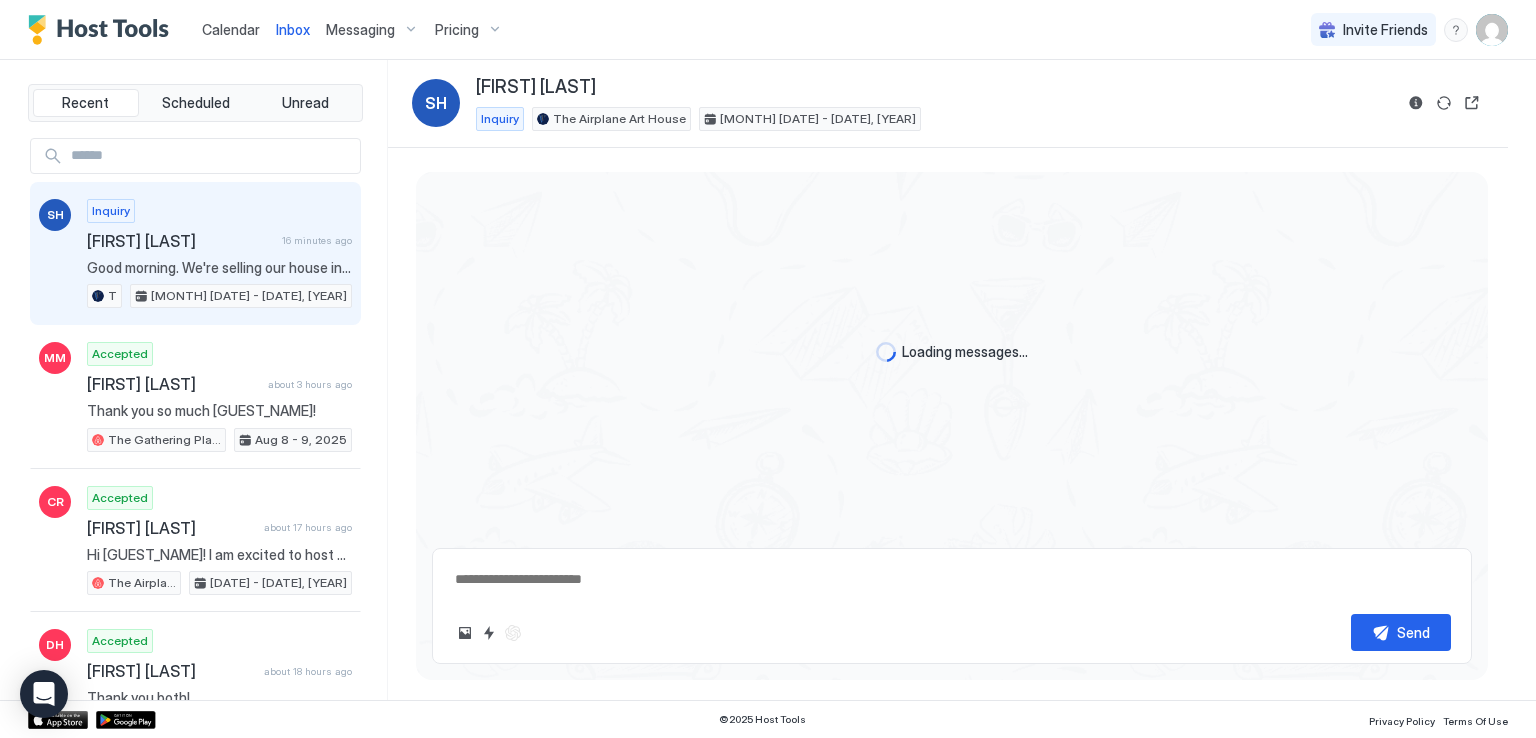 scroll, scrollTop: 0, scrollLeft: 0, axis: both 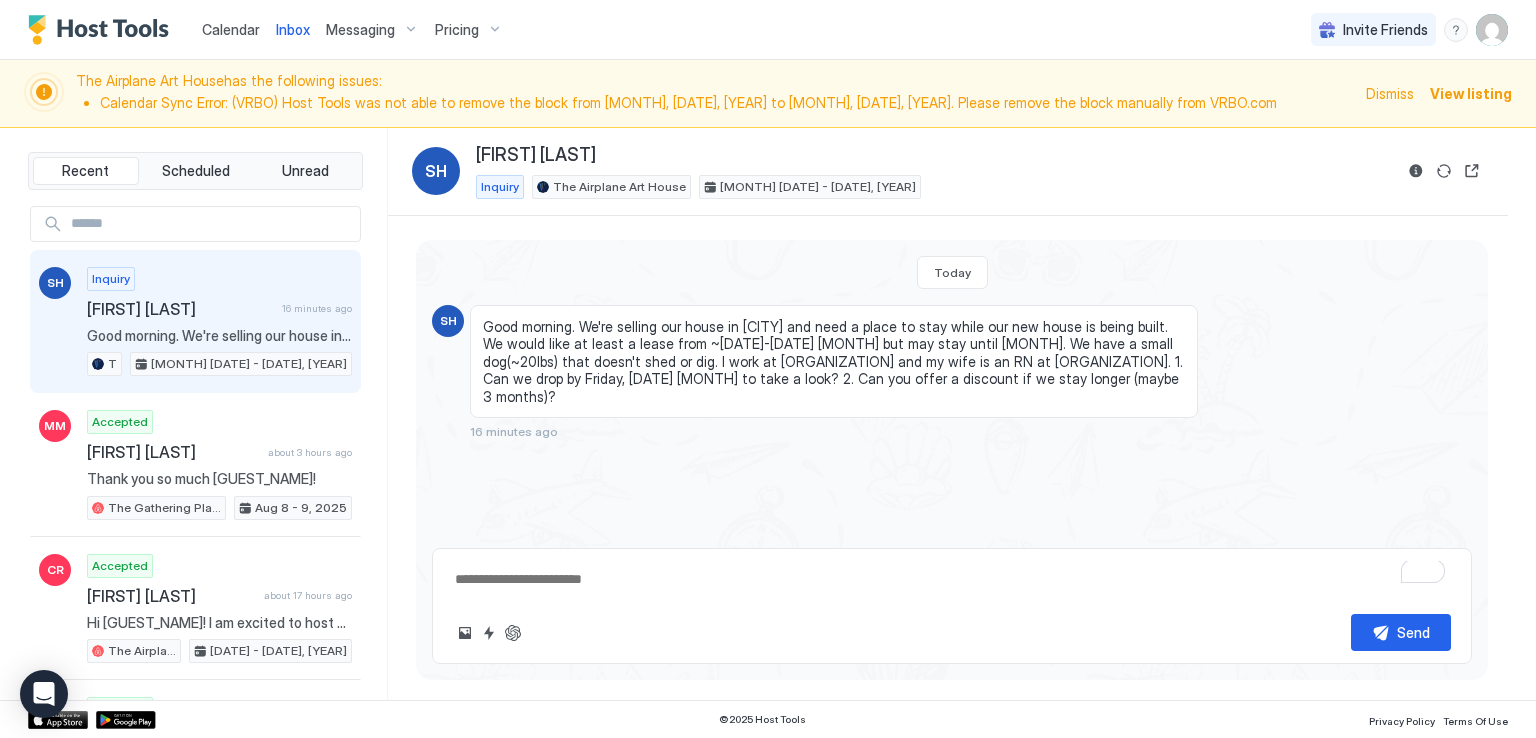 click at bounding box center (952, 579) 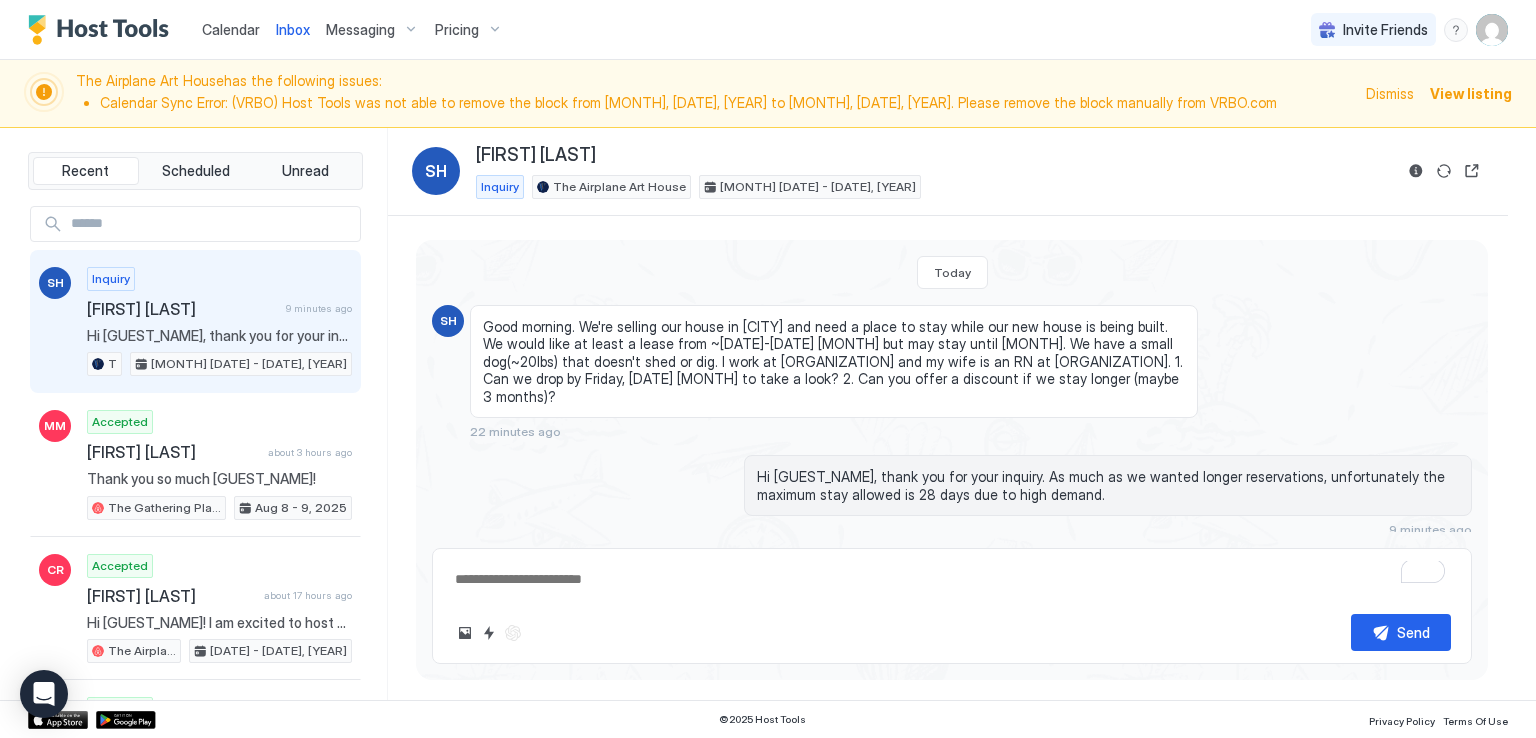 click on "Calendar Inbox Messaging Pricing Invite Friends RM" at bounding box center (768, 30) 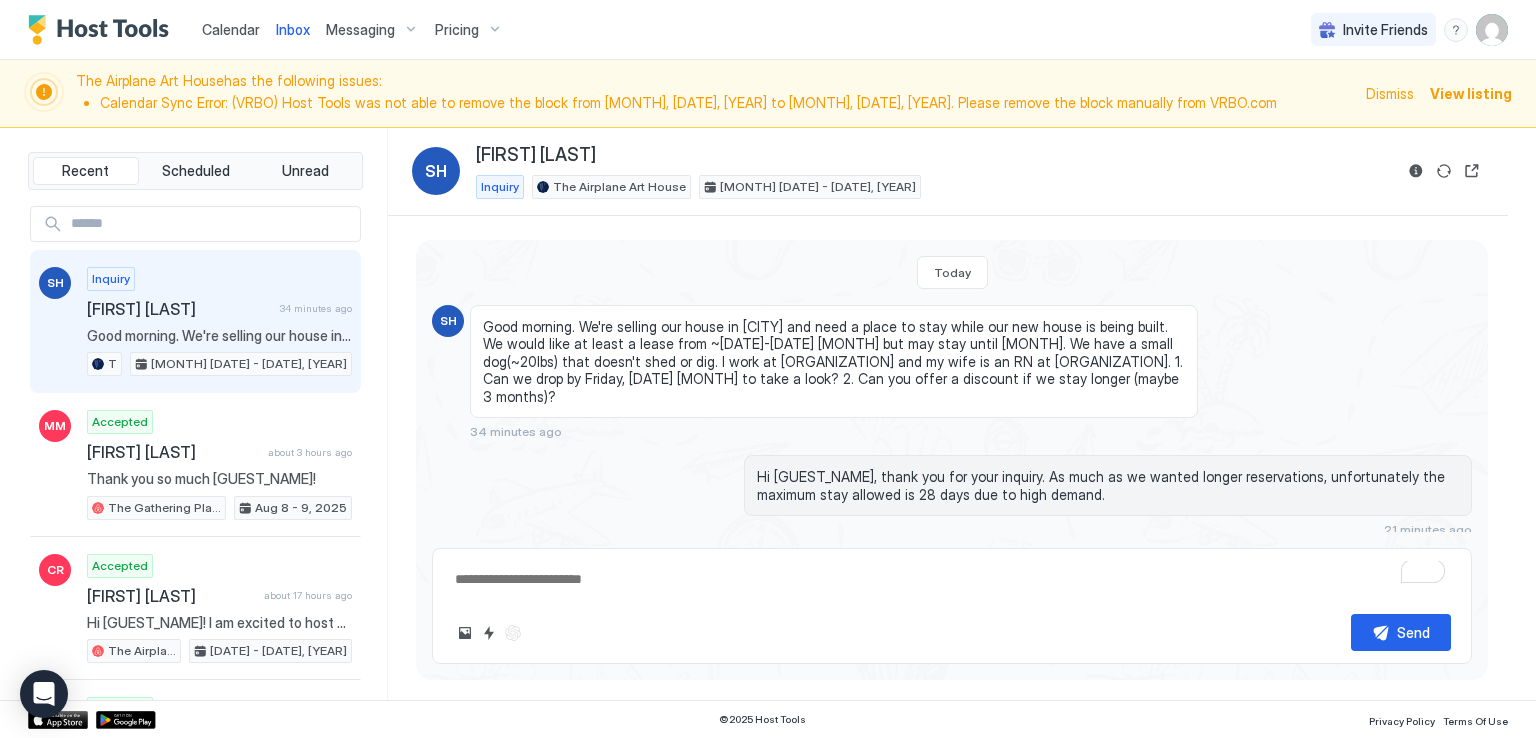 click on "Hi Shawn, thank you for your inquiry. As much as we wanted longer reservations, unfortunately the maximum stay allowed is 28 days due to high demand.  21 minutes ago" at bounding box center (952, 496) 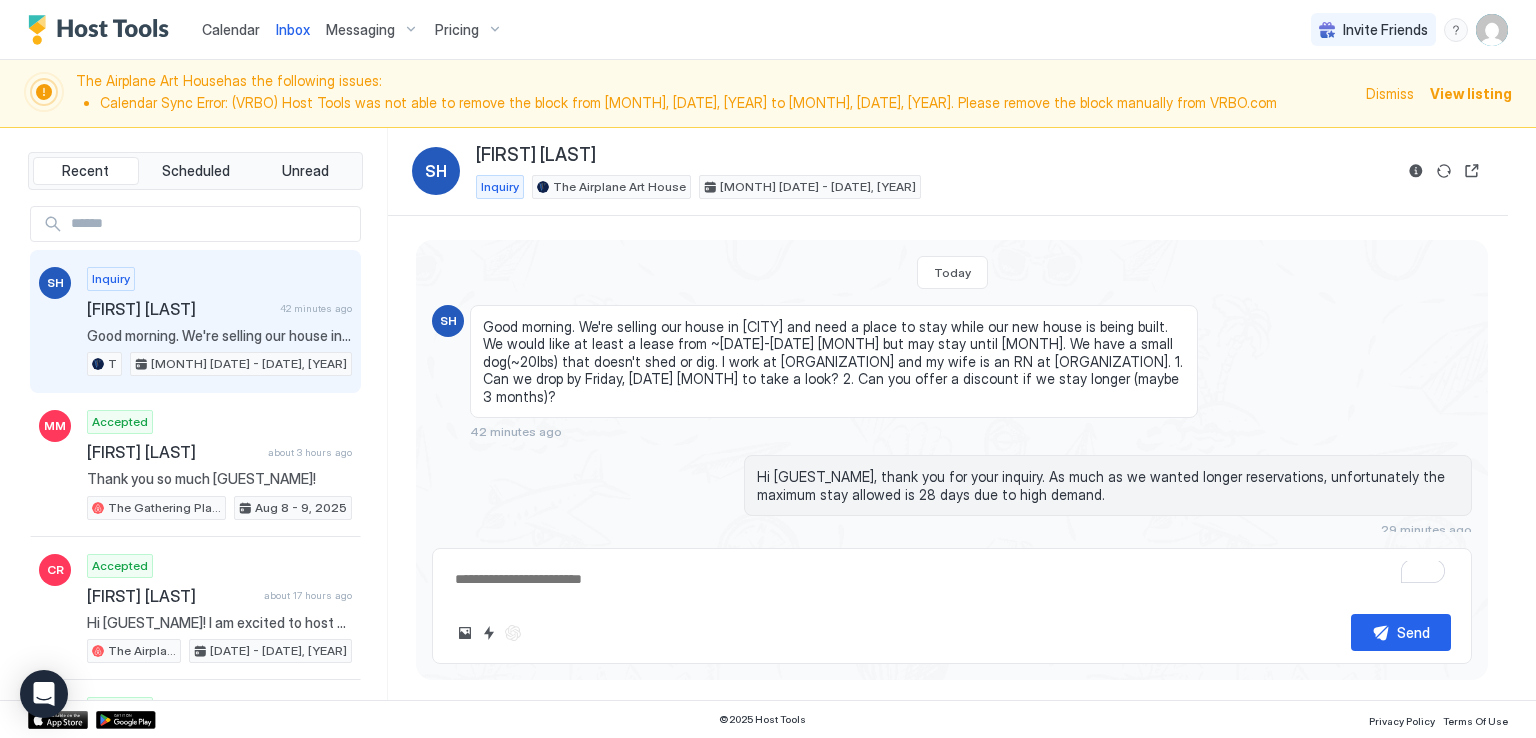 click on "Calendar Inbox Messaging Pricing Invite Friends RM" at bounding box center (768, 30) 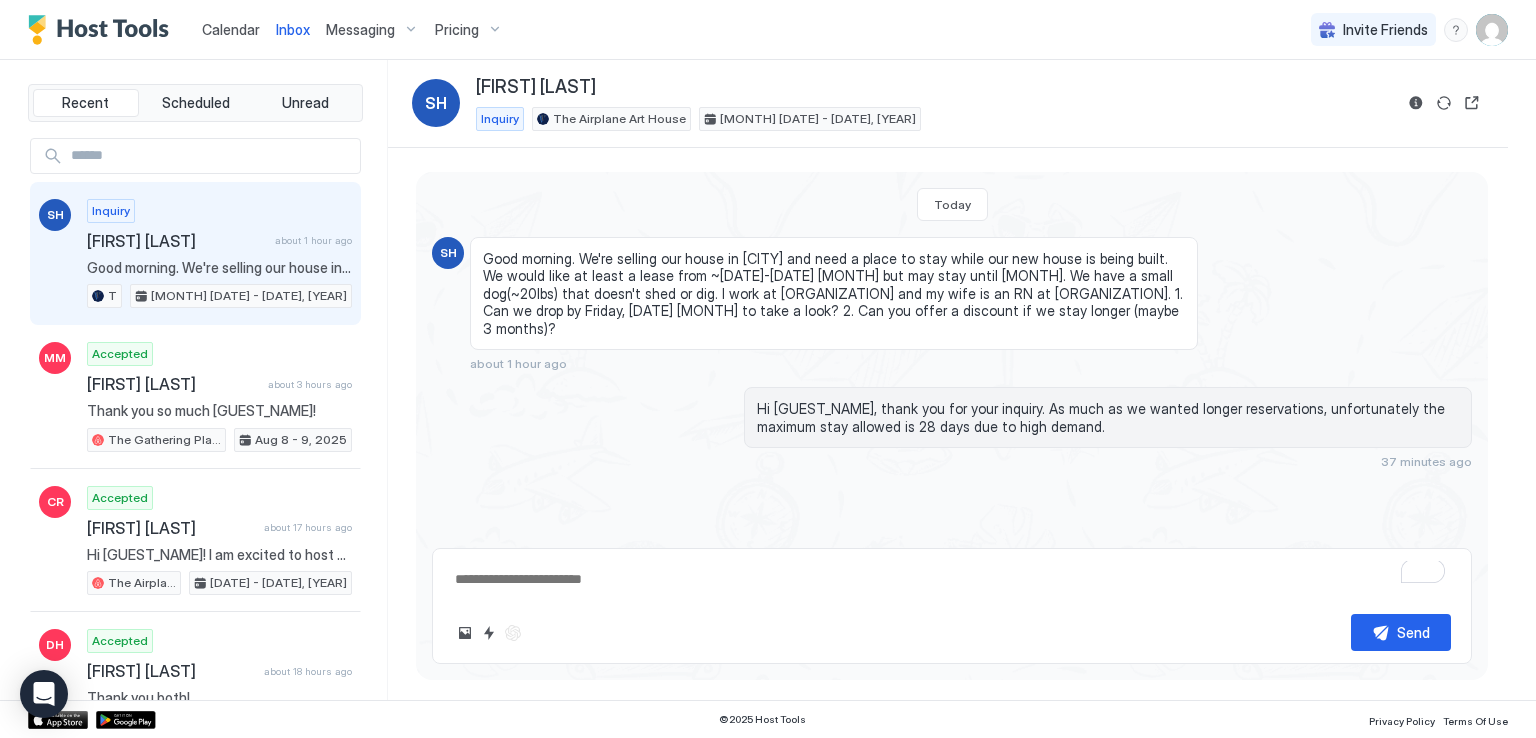 click on "[FIRST] [LAST]" at bounding box center [934, 87] 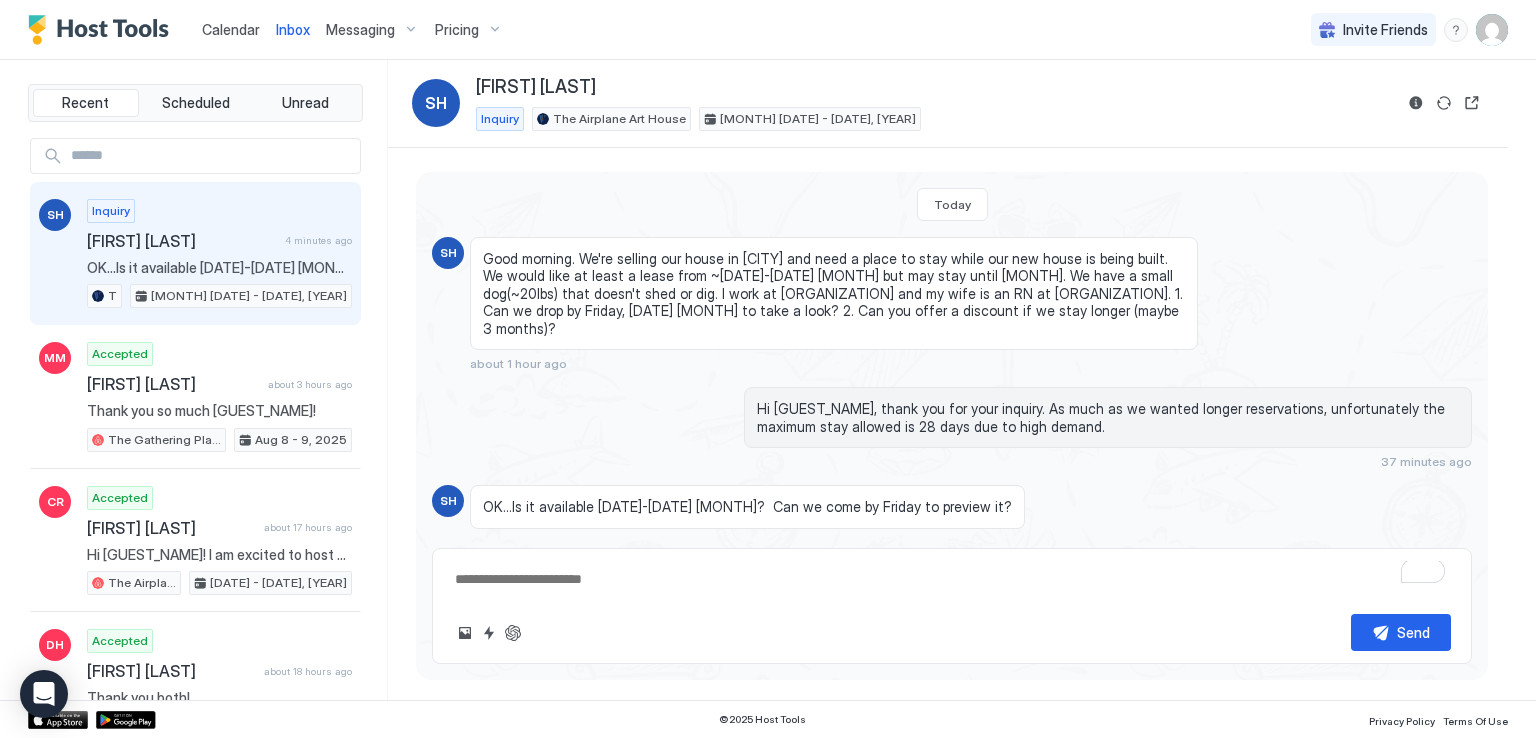 click on "[FIRST] [LAST]" at bounding box center [182, 241] 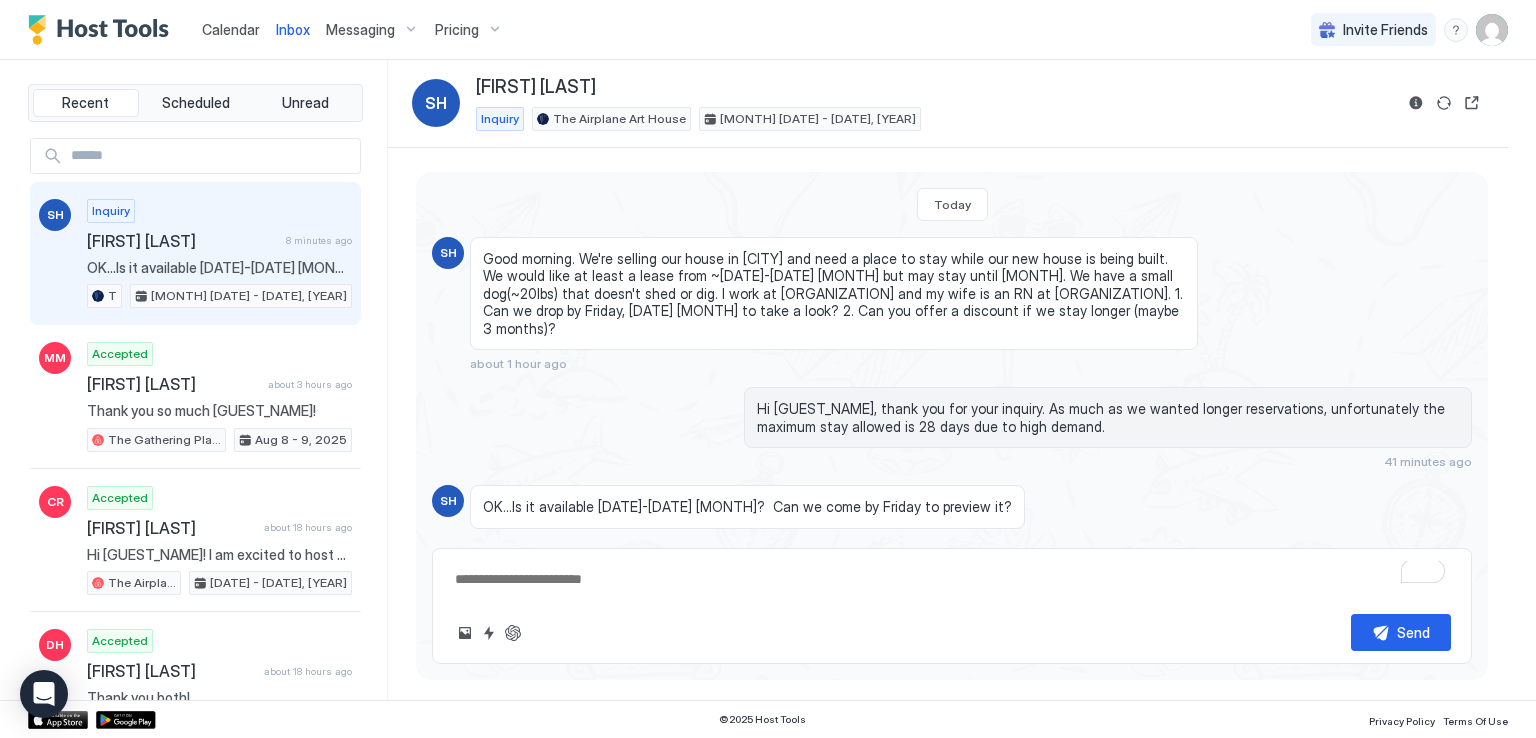 click on "Hi Shawn, thank you for your inquiry. As much as we wanted longer reservations, unfortunately the maximum stay allowed is 28 days due to high demand.  41 minutes ago" at bounding box center (952, 428) 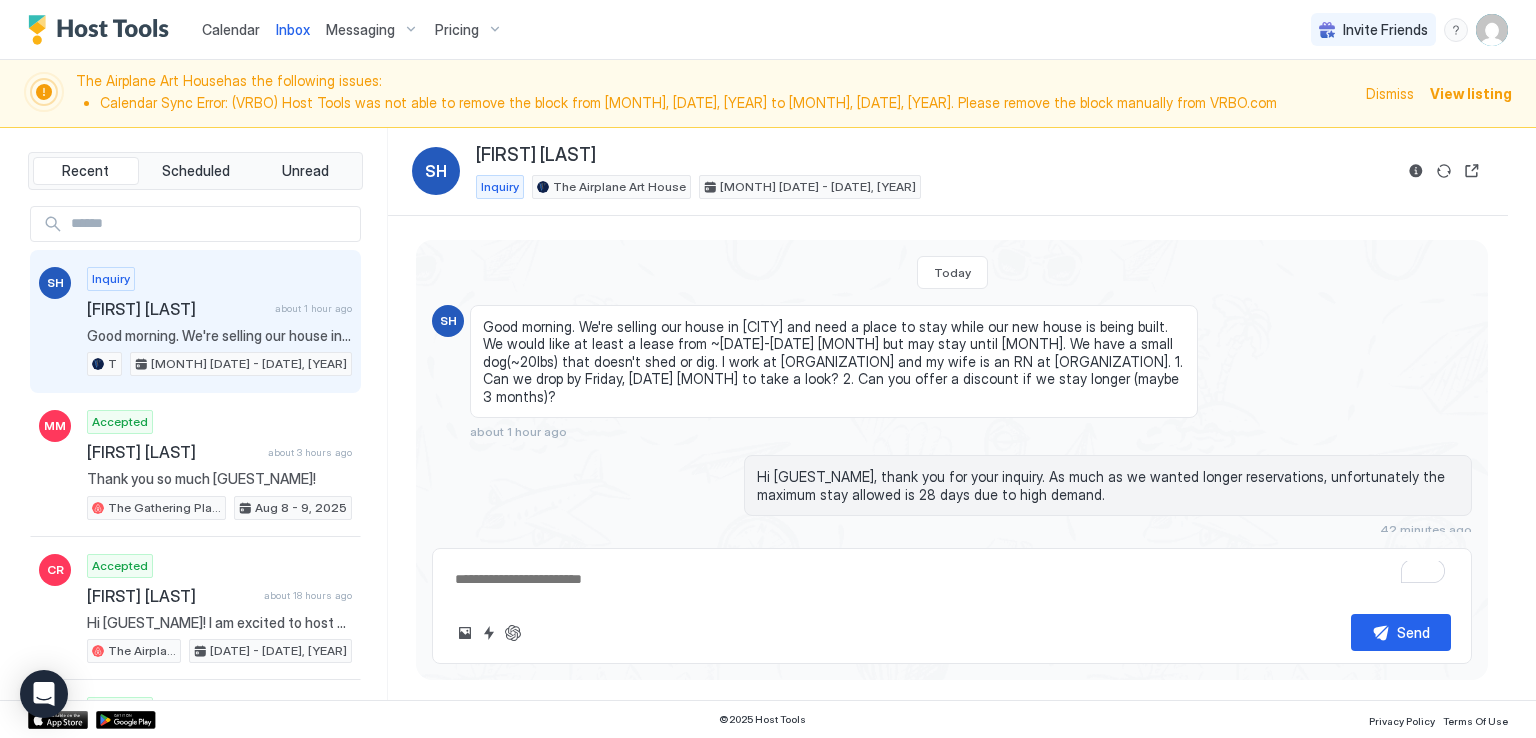 scroll, scrollTop: 65, scrollLeft: 0, axis: vertical 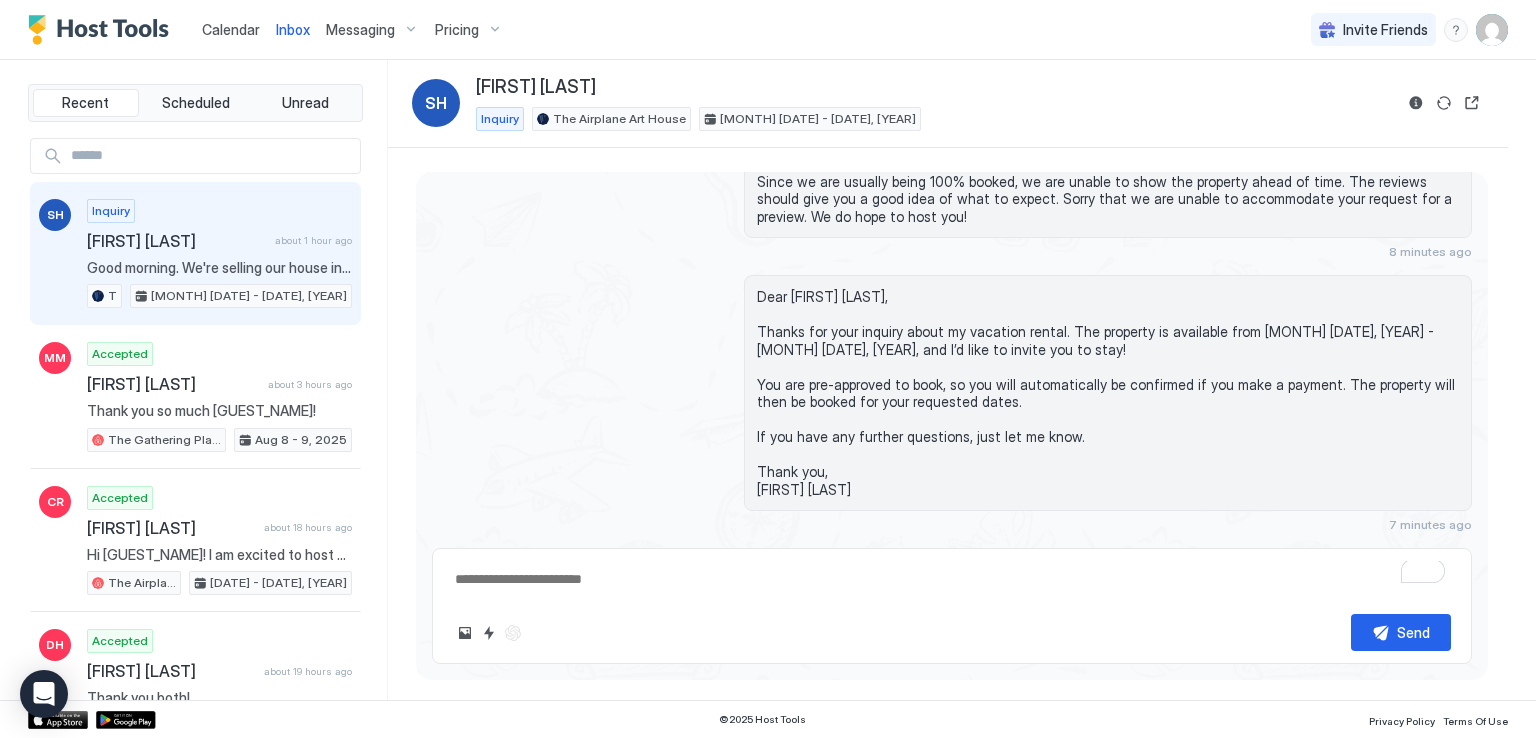 click on "Calendar Inbox Messaging Pricing Invite Friends RM" at bounding box center [768, 30] 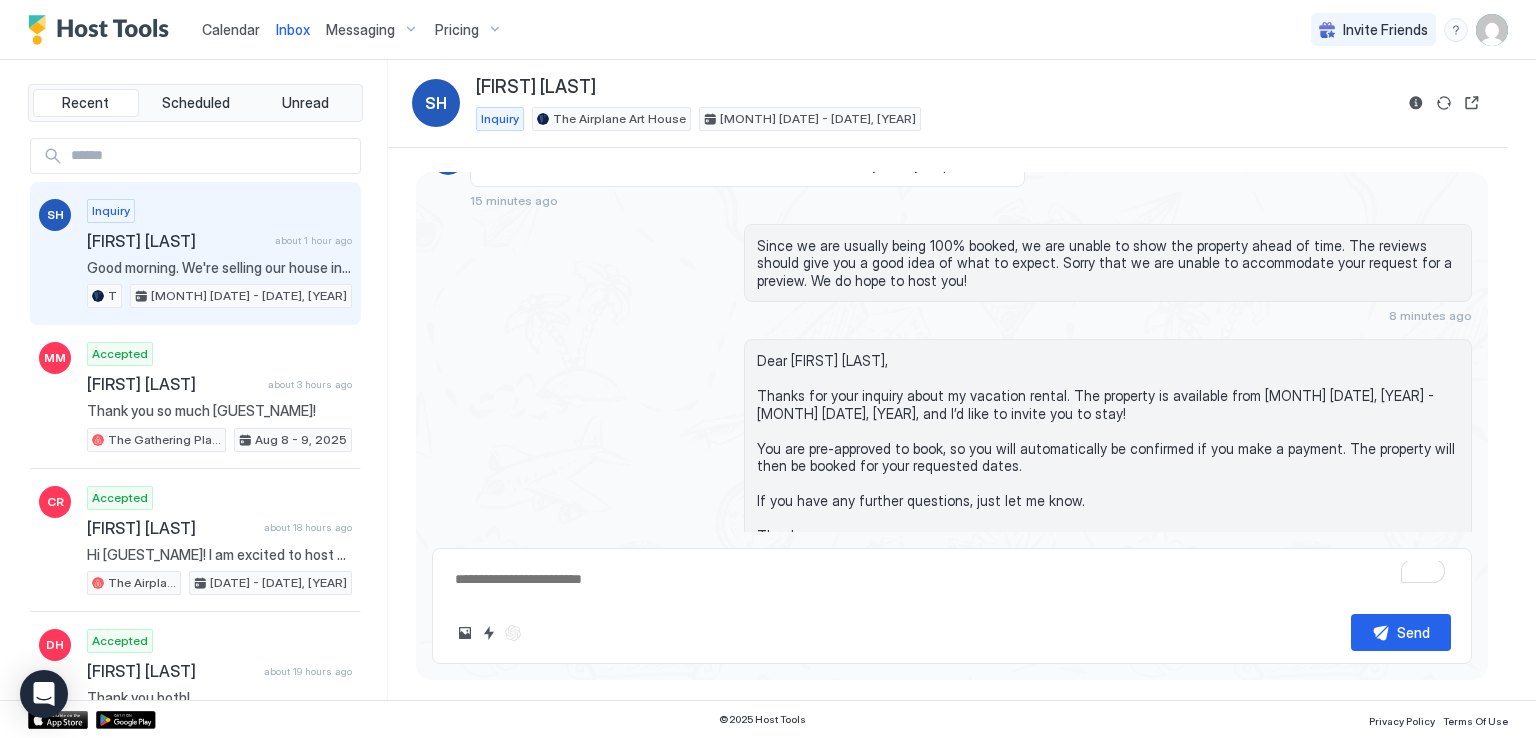 scroll, scrollTop: 420, scrollLeft: 0, axis: vertical 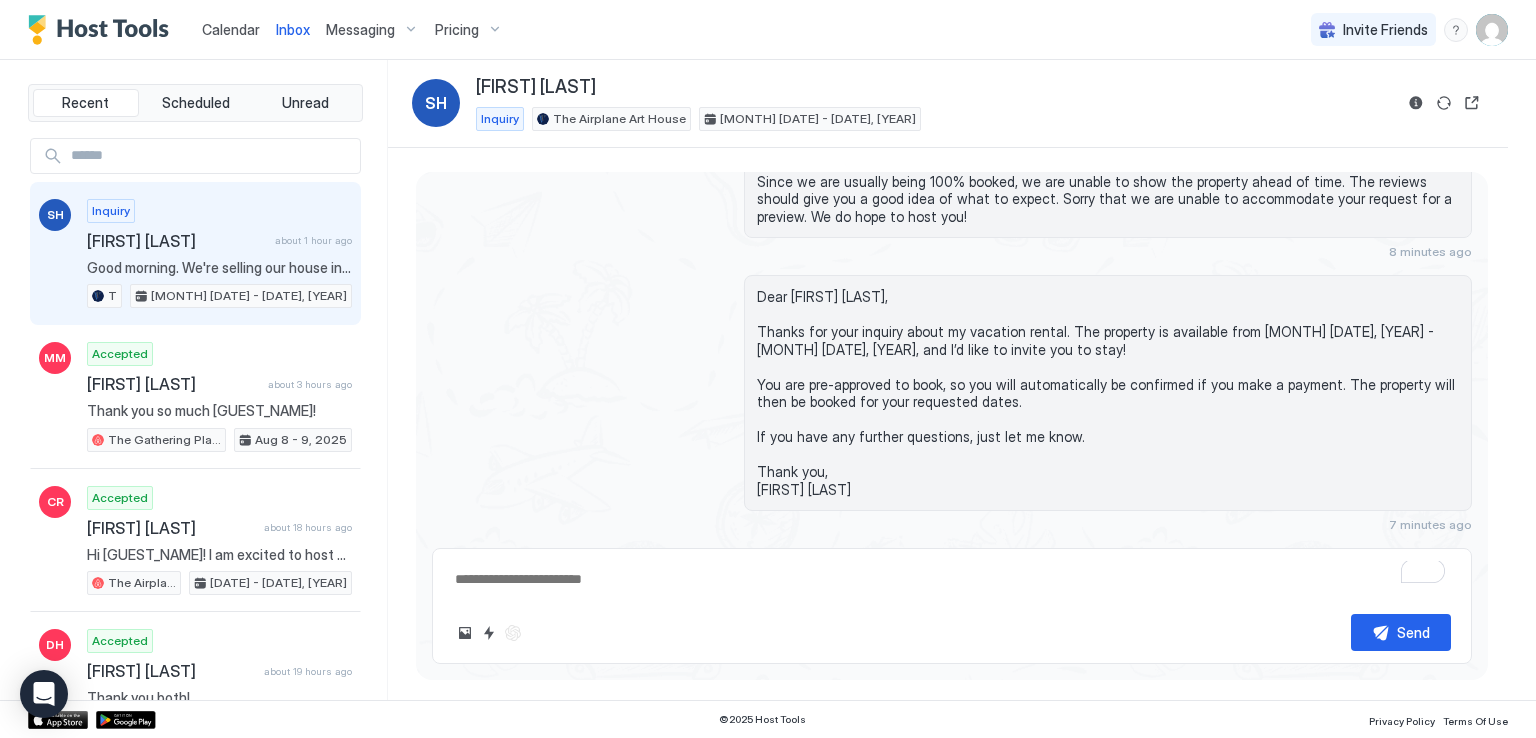 click on "Calendar Inbox Messaging Pricing Invite Friends RM" at bounding box center (768, 30) 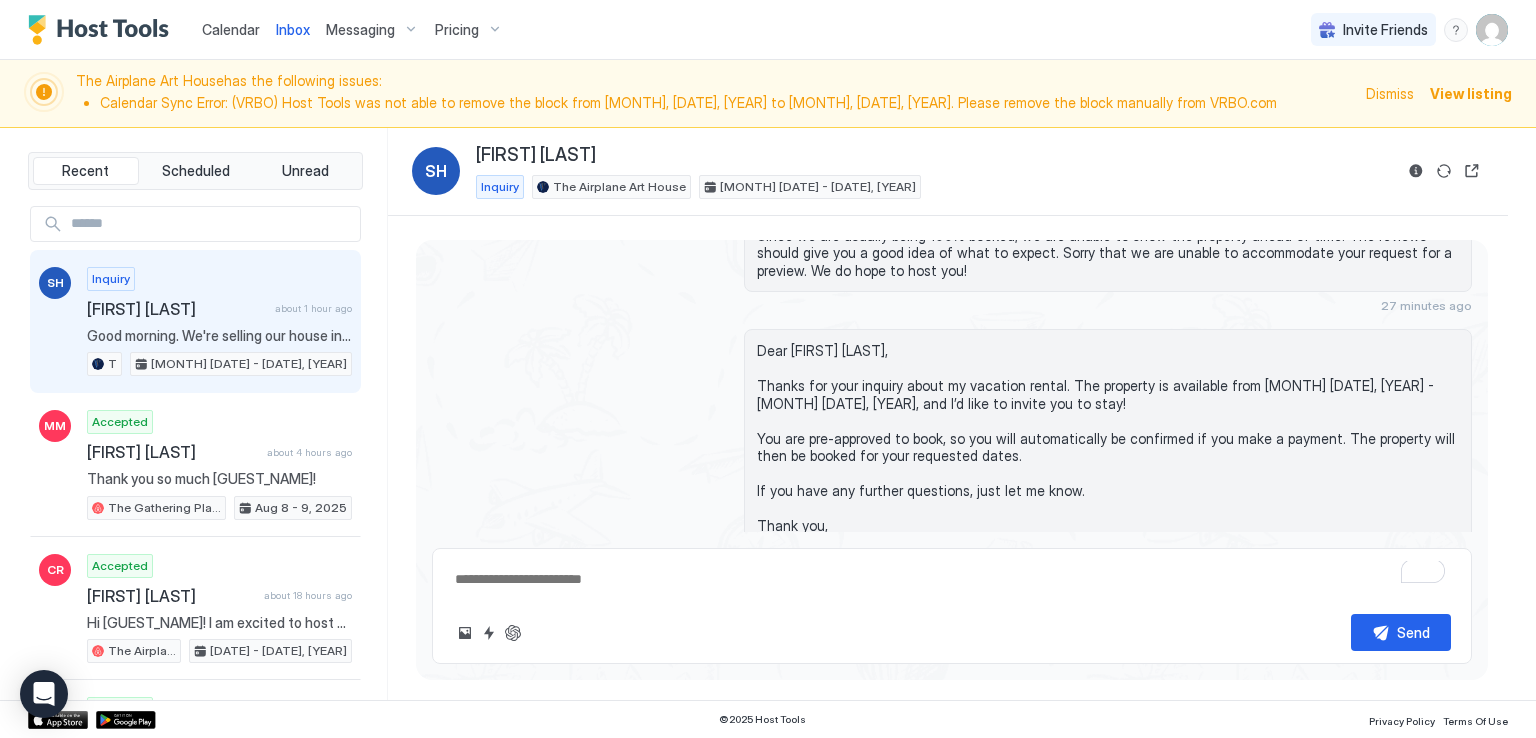 scroll, scrollTop: 516, scrollLeft: 0, axis: vertical 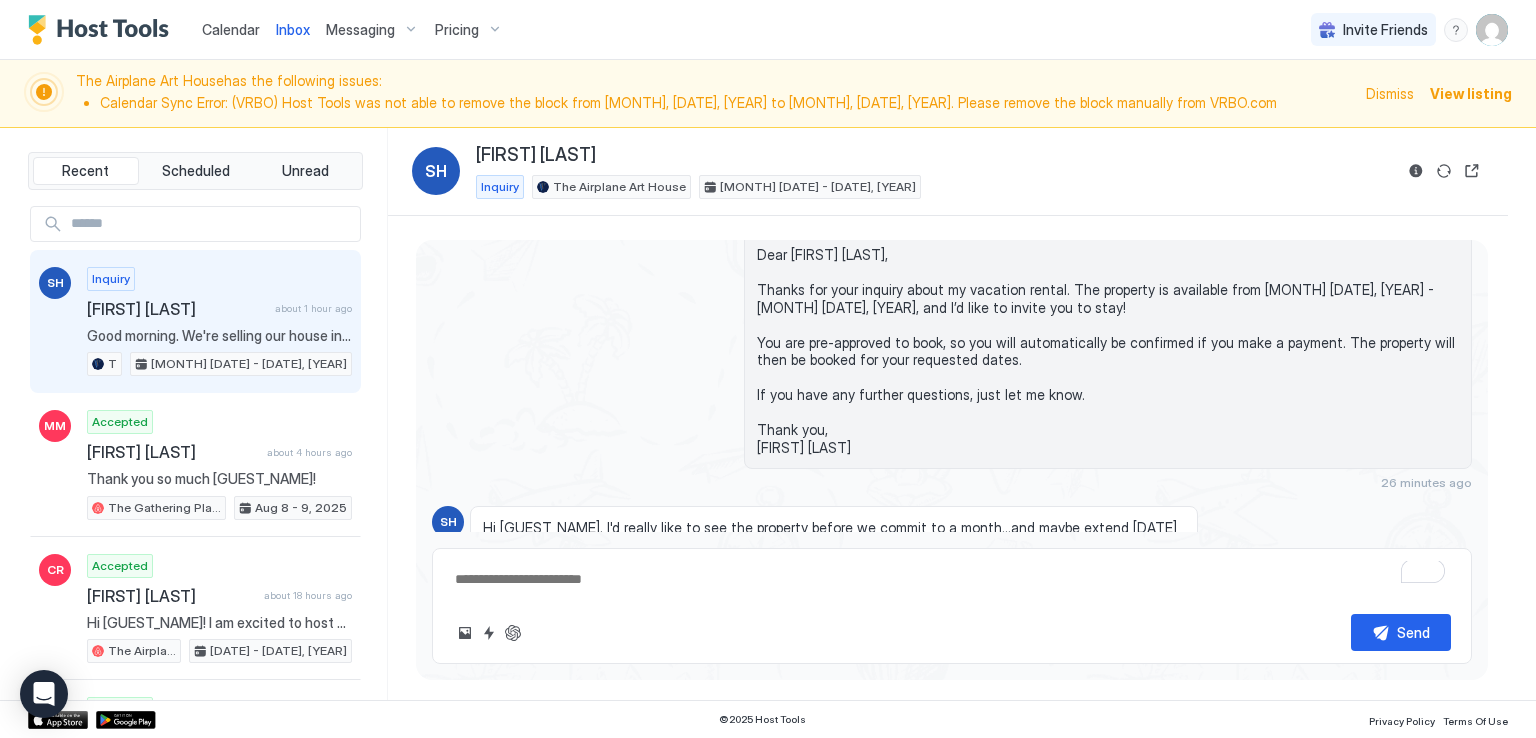 click on "[FIRST] [LAST]" at bounding box center [177, 309] 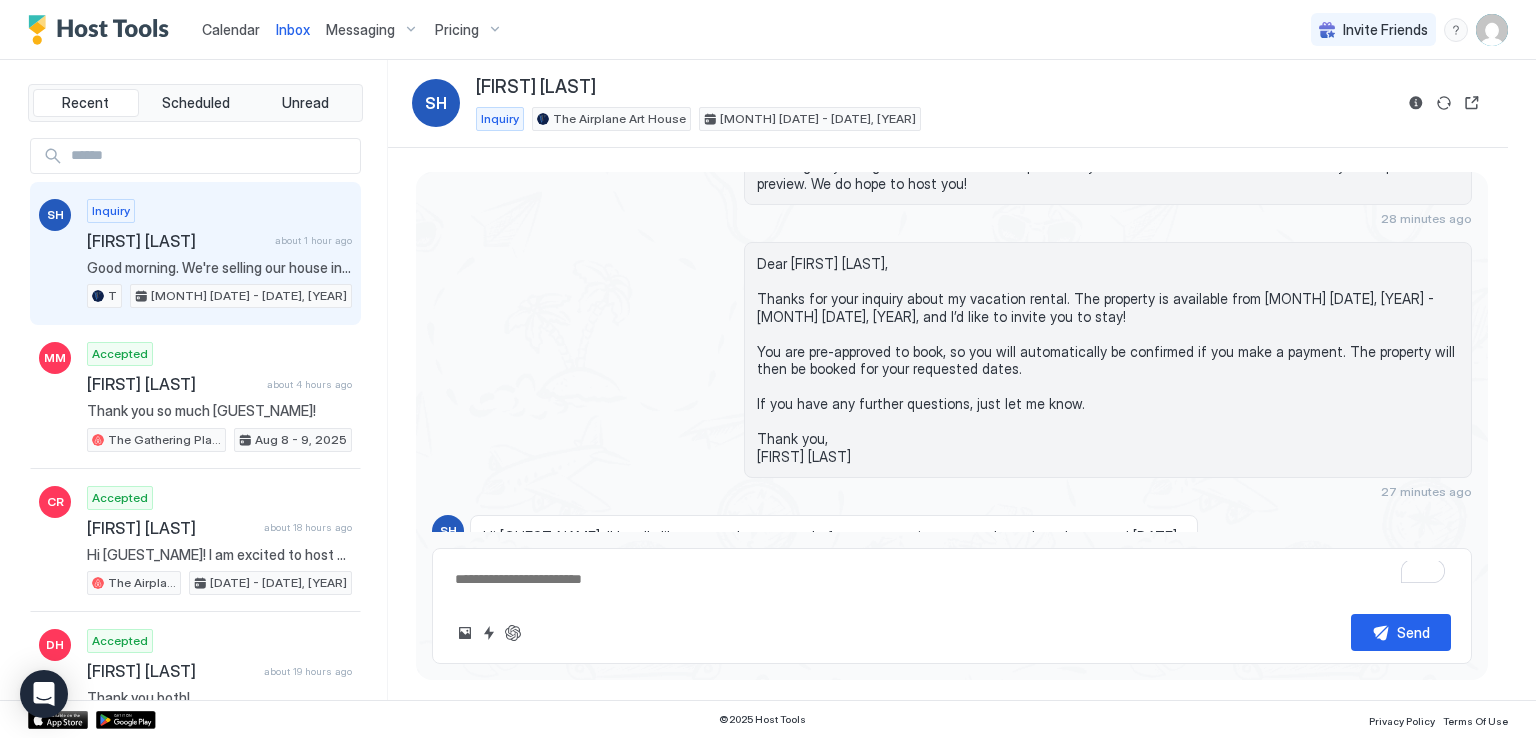 scroll, scrollTop: 517, scrollLeft: 0, axis: vertical 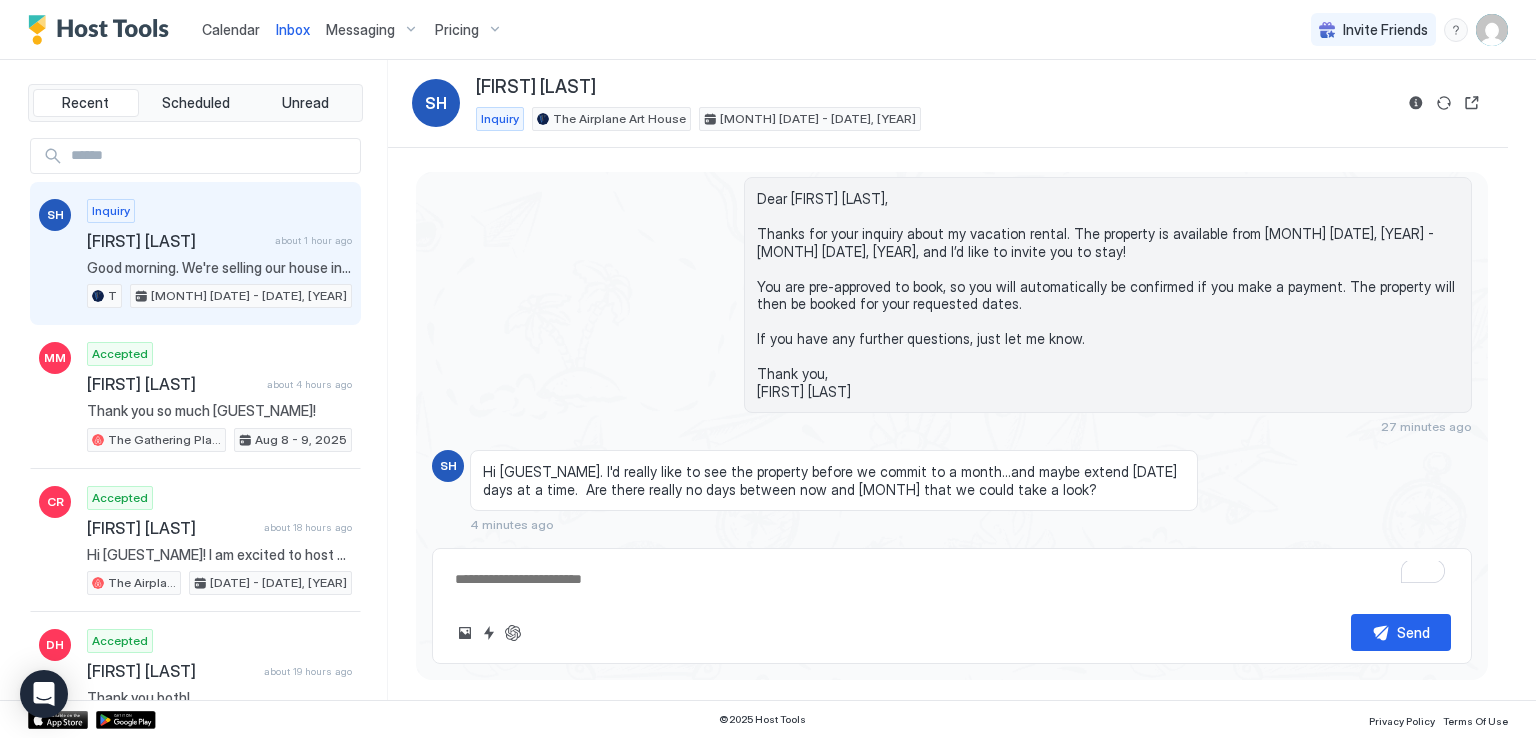 click at bounding box center (952, 579) 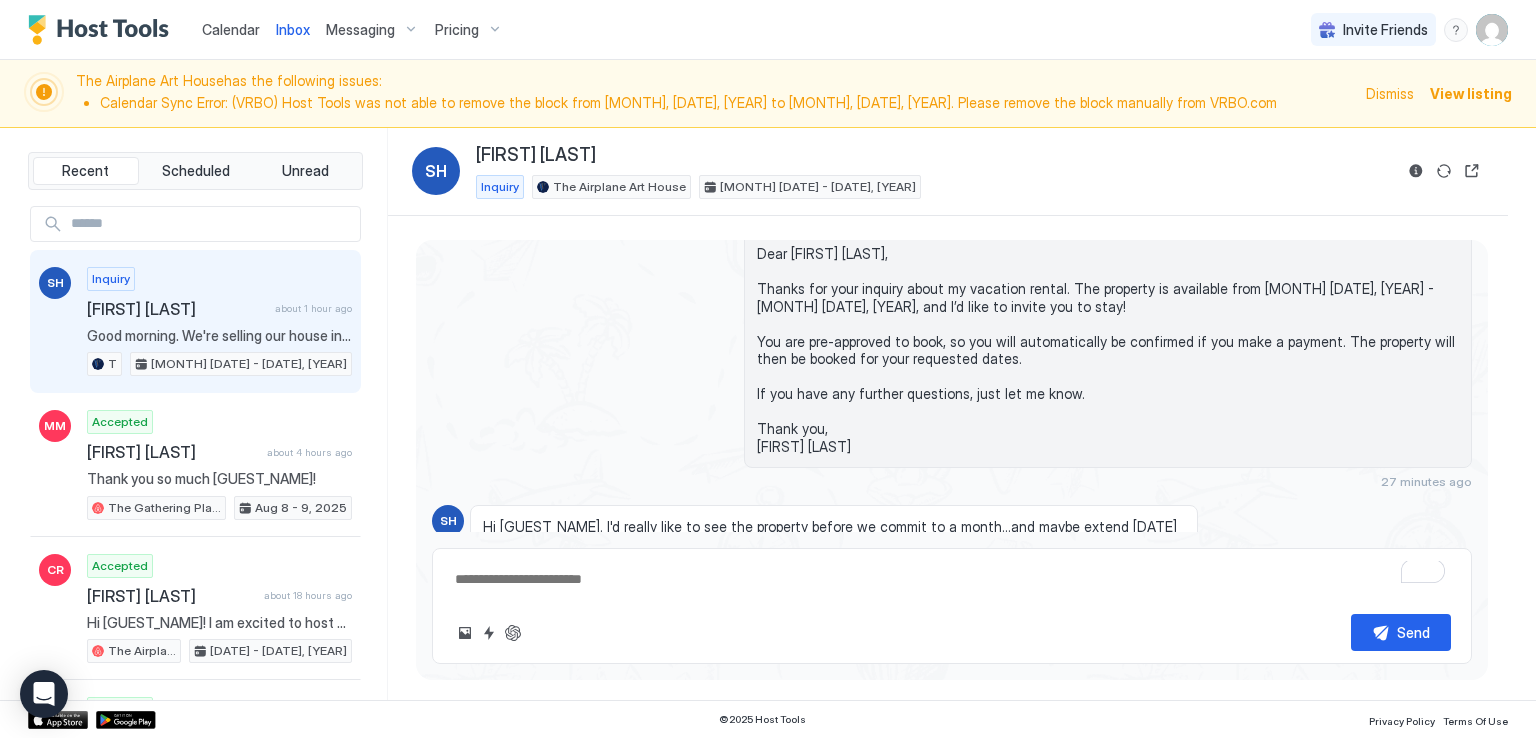 scroll, scrollTop: 584, scrollLeft: 0, axis: vertical 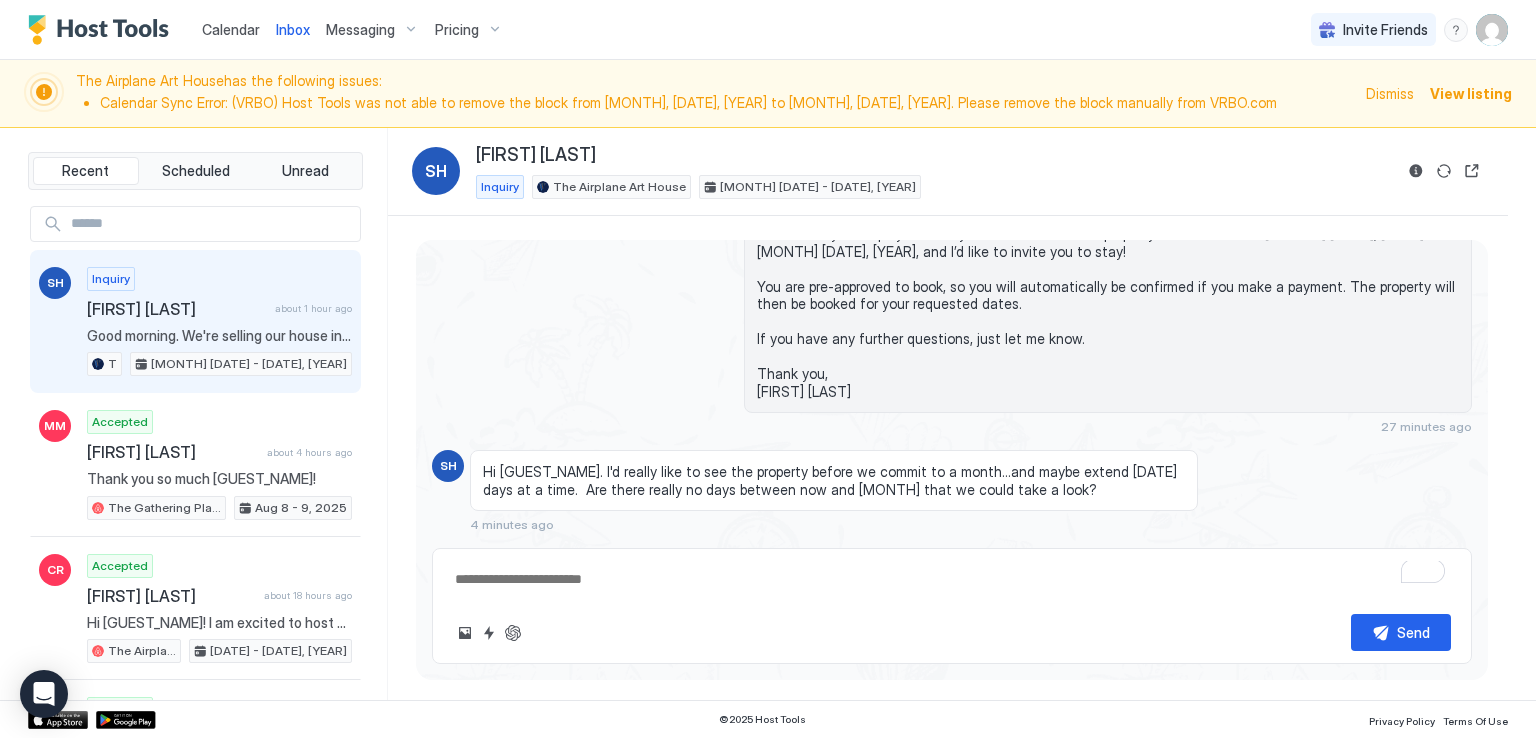click at bounding box center [952, 579] 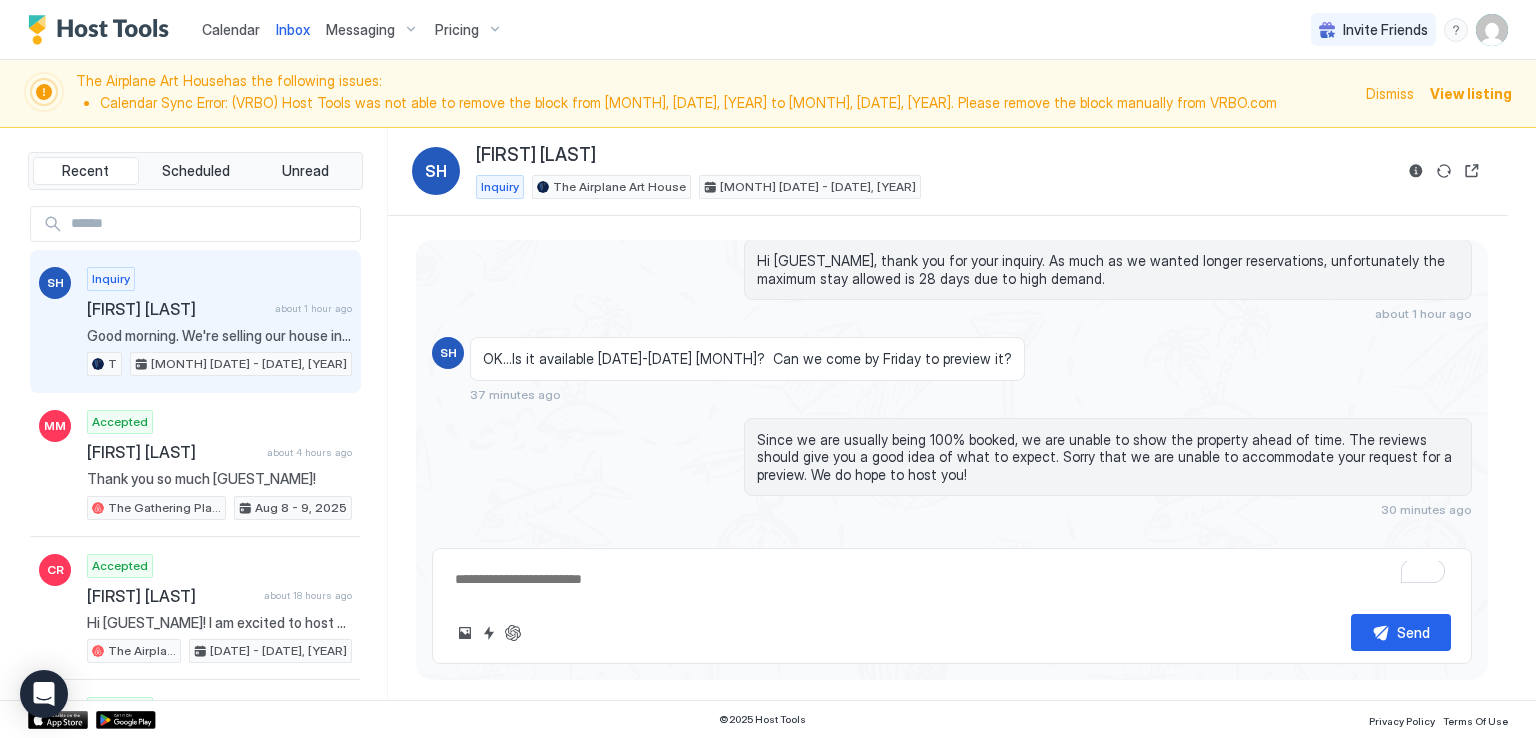 scroll, scrollTop: 184, scrollLeft: 0, axis: vertical 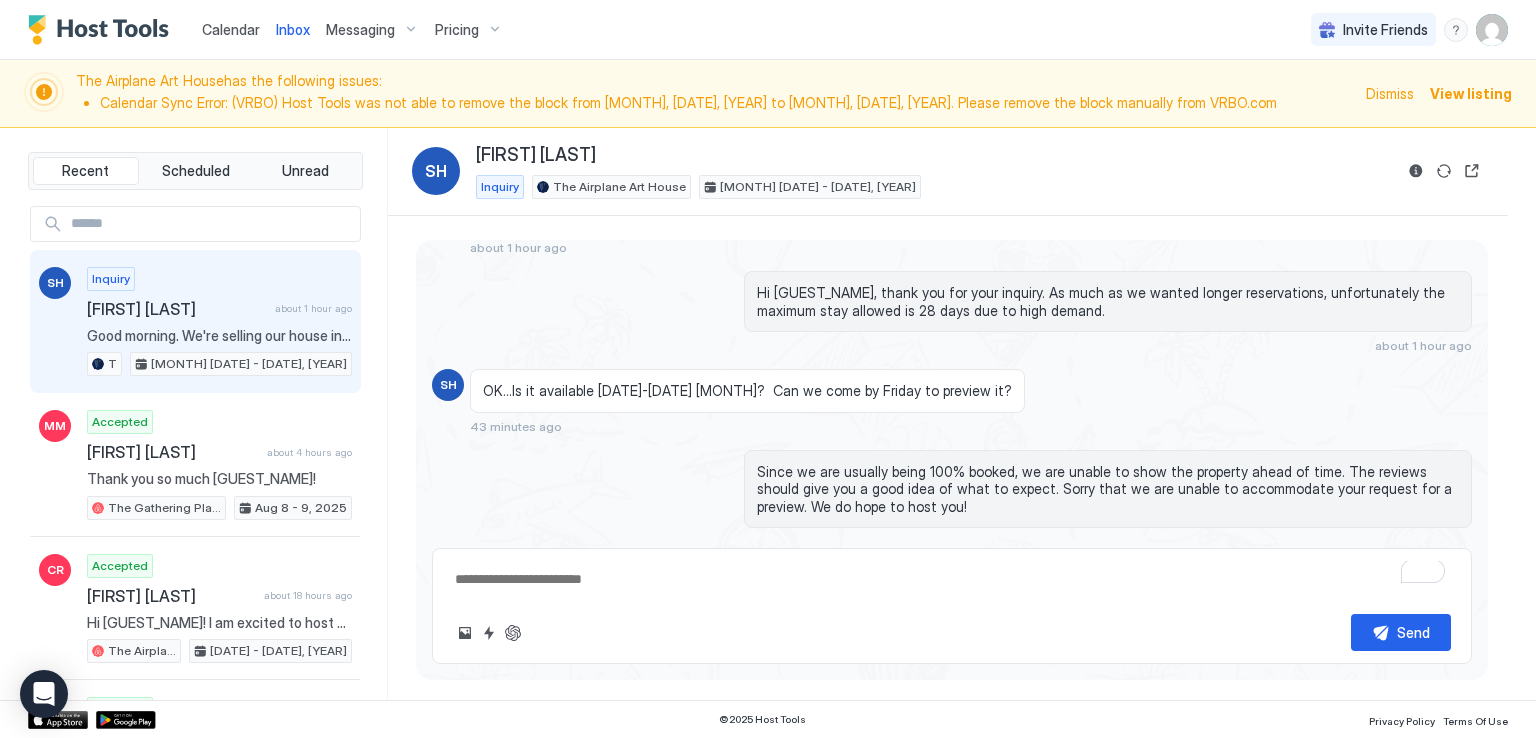 type on "*" 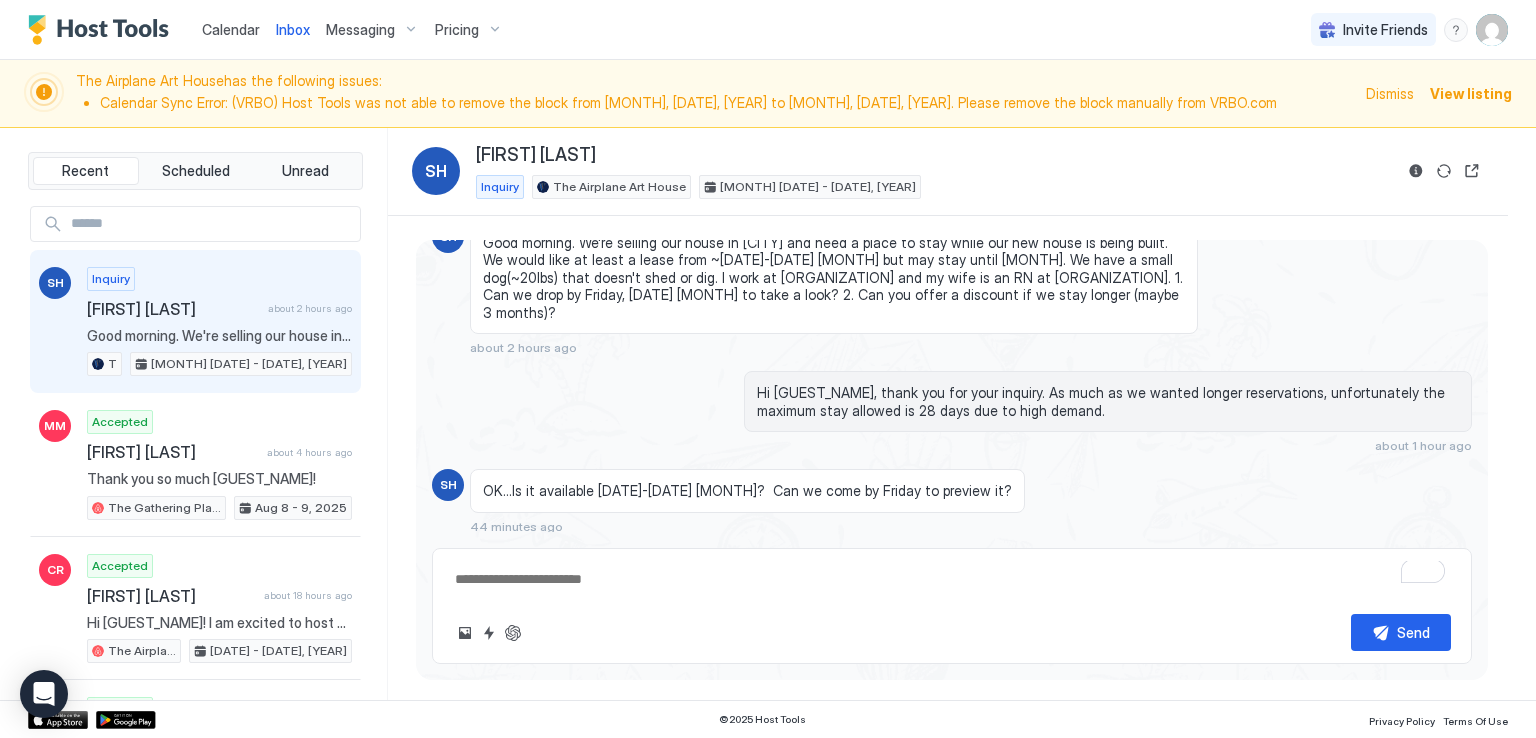 scroll, scrollTop: 384, scrollLeft: 0, axis: vertical 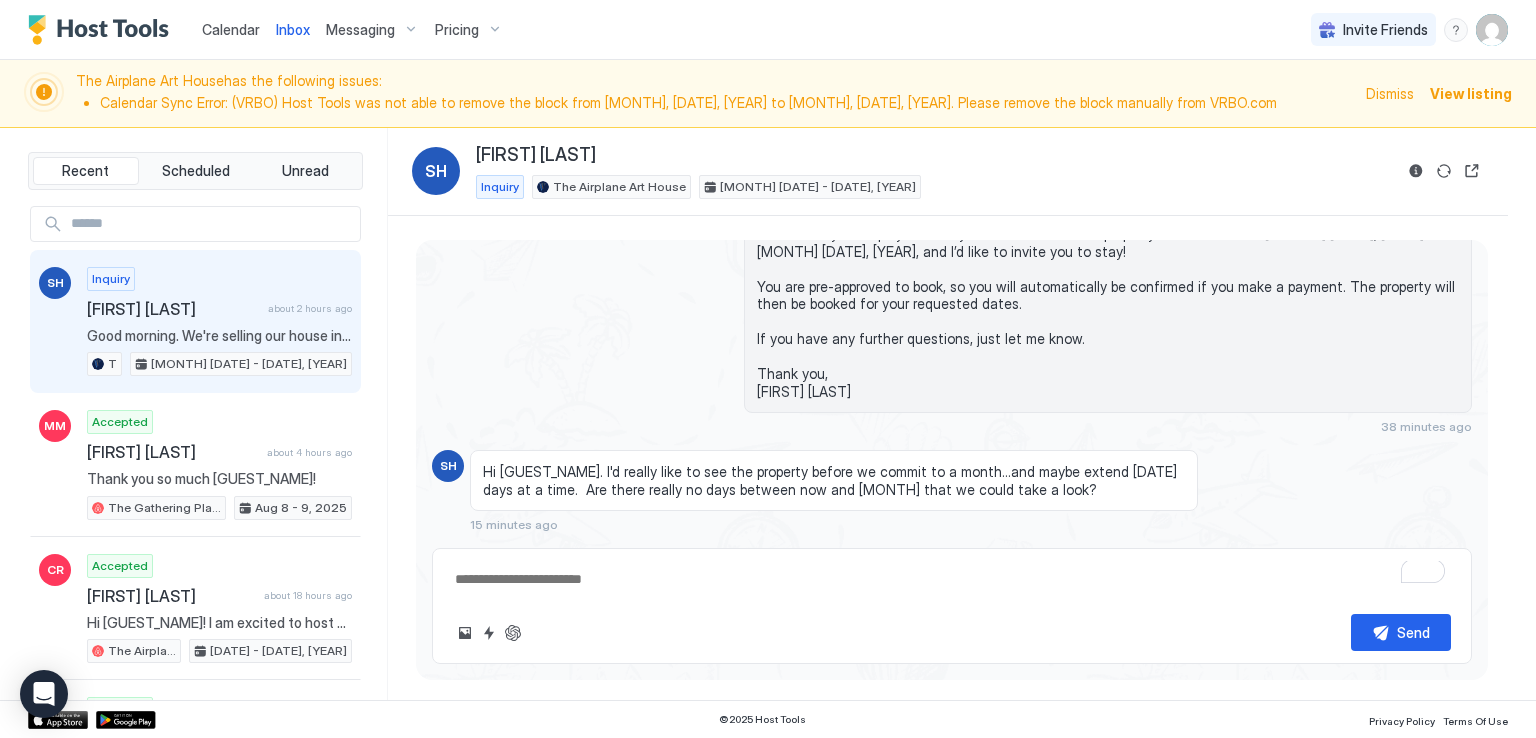 click on "Calendar Inbox Messaging Pricing Invite Friends RM" at bounding box center (768, 30) 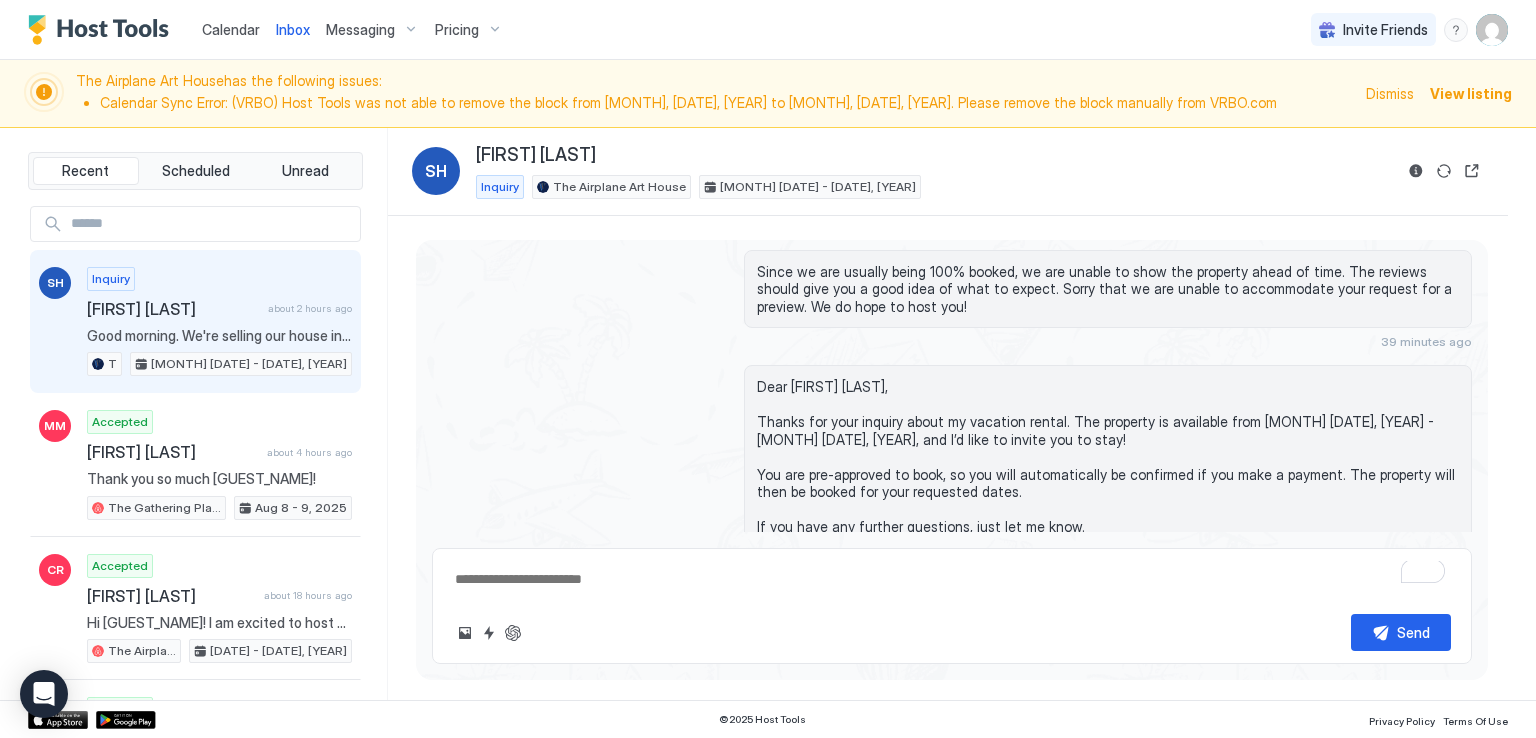 scroll, scrollTop: 584, scrollLeft: 0, axis: vertical 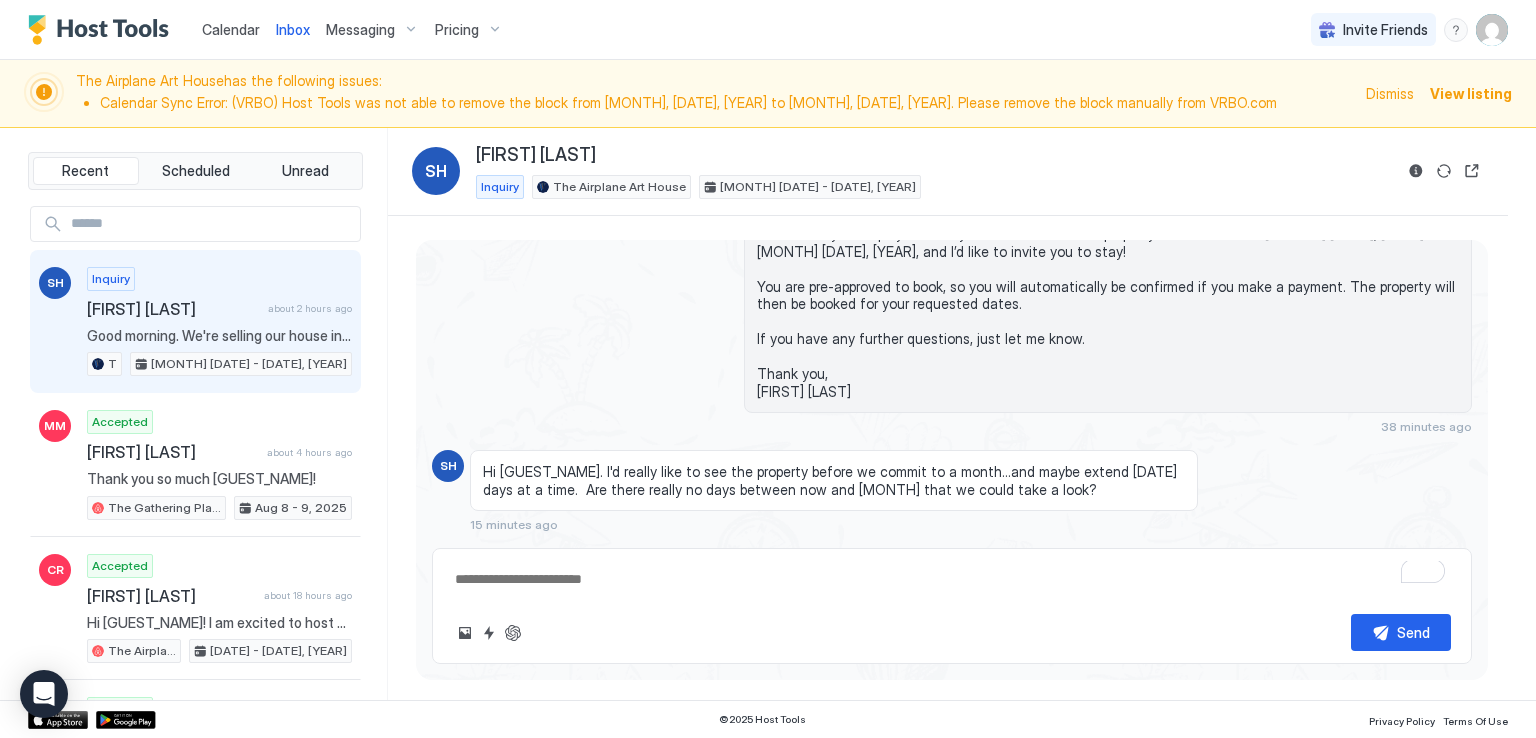 click on "Calendar Inbox Messaging Pricing Invite Friends RM" at bounding box center [768, 30] 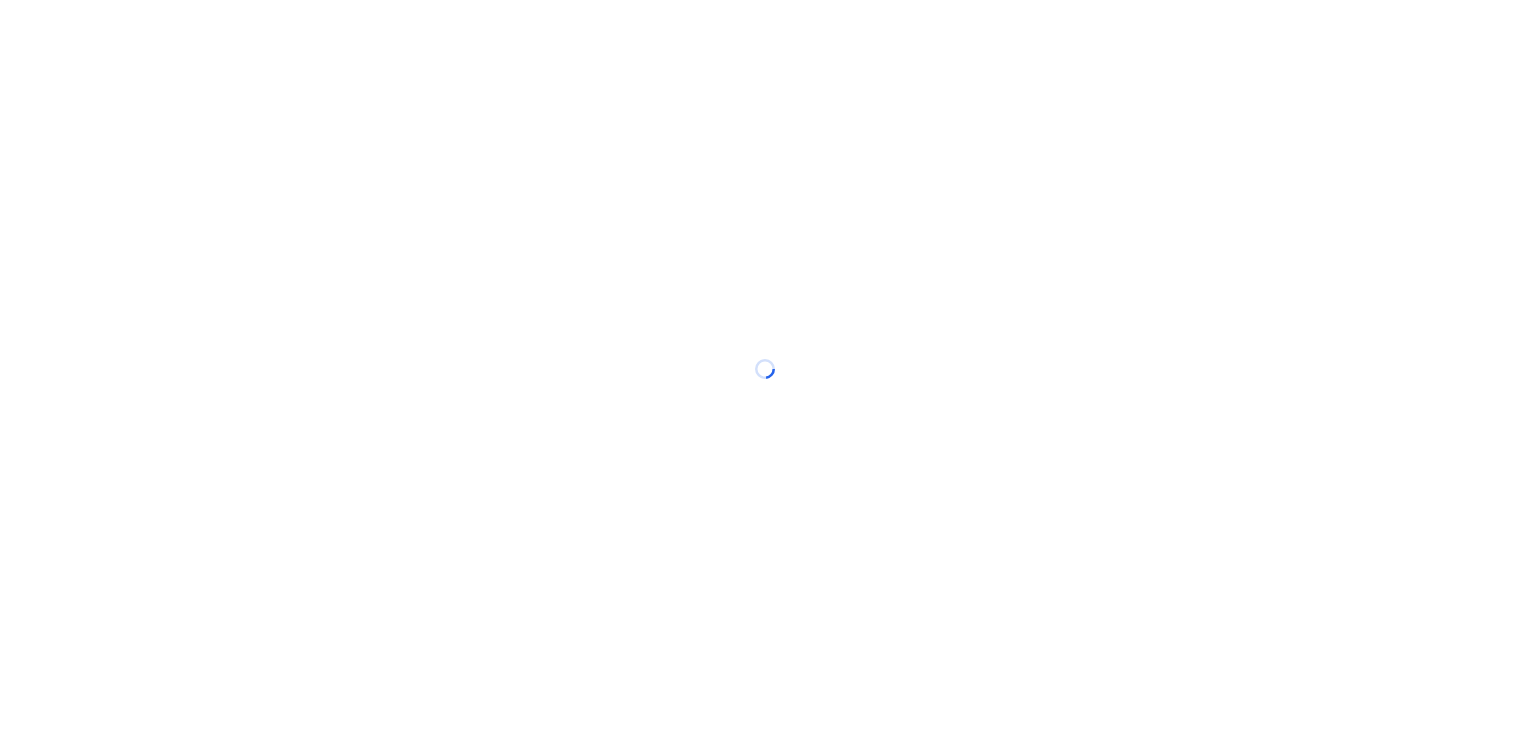 scroll, scrollTop: 0, scrollLeft: 0, axis: both 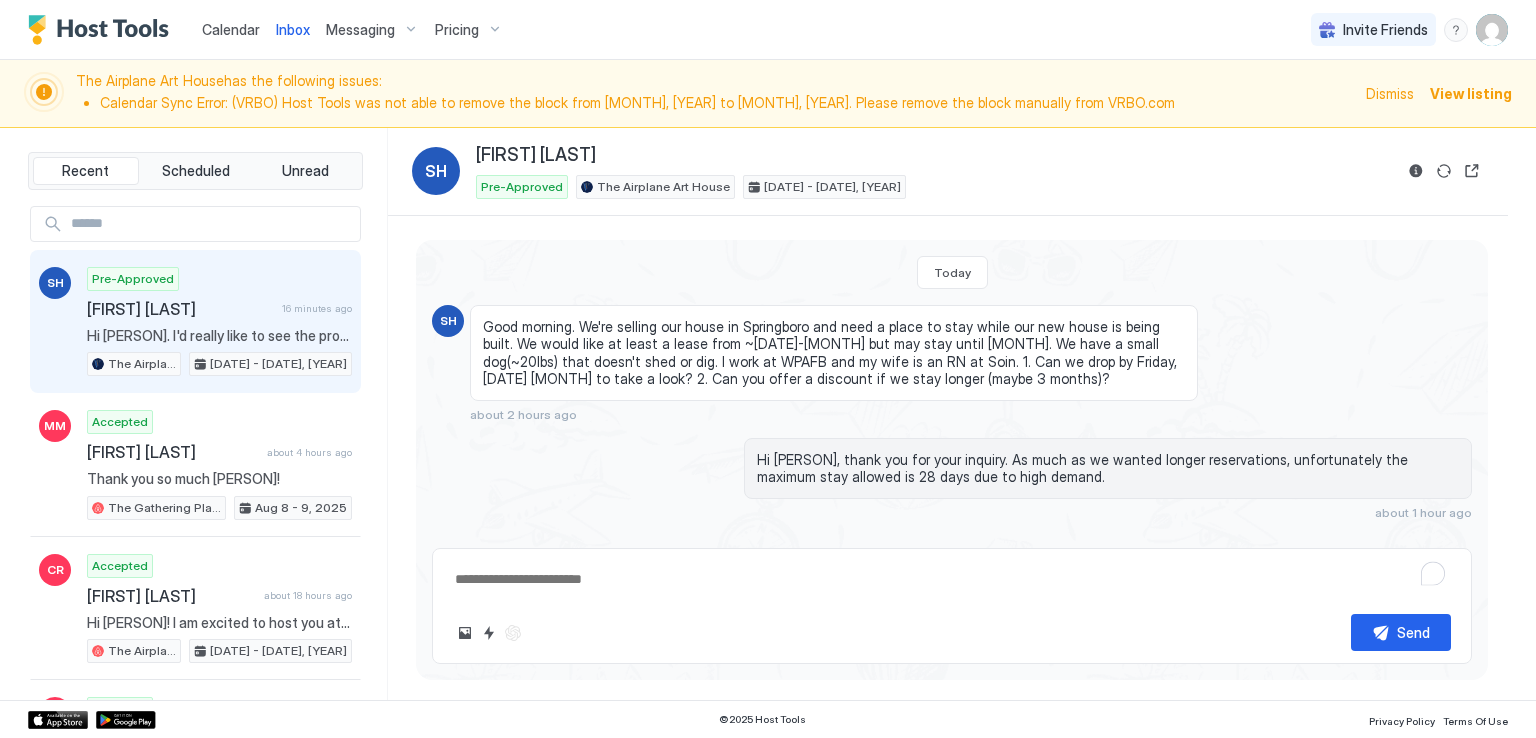 click on "Calendar Inbox Messaging Pricing Invite Friends RM" at bounding box center (768, 30) 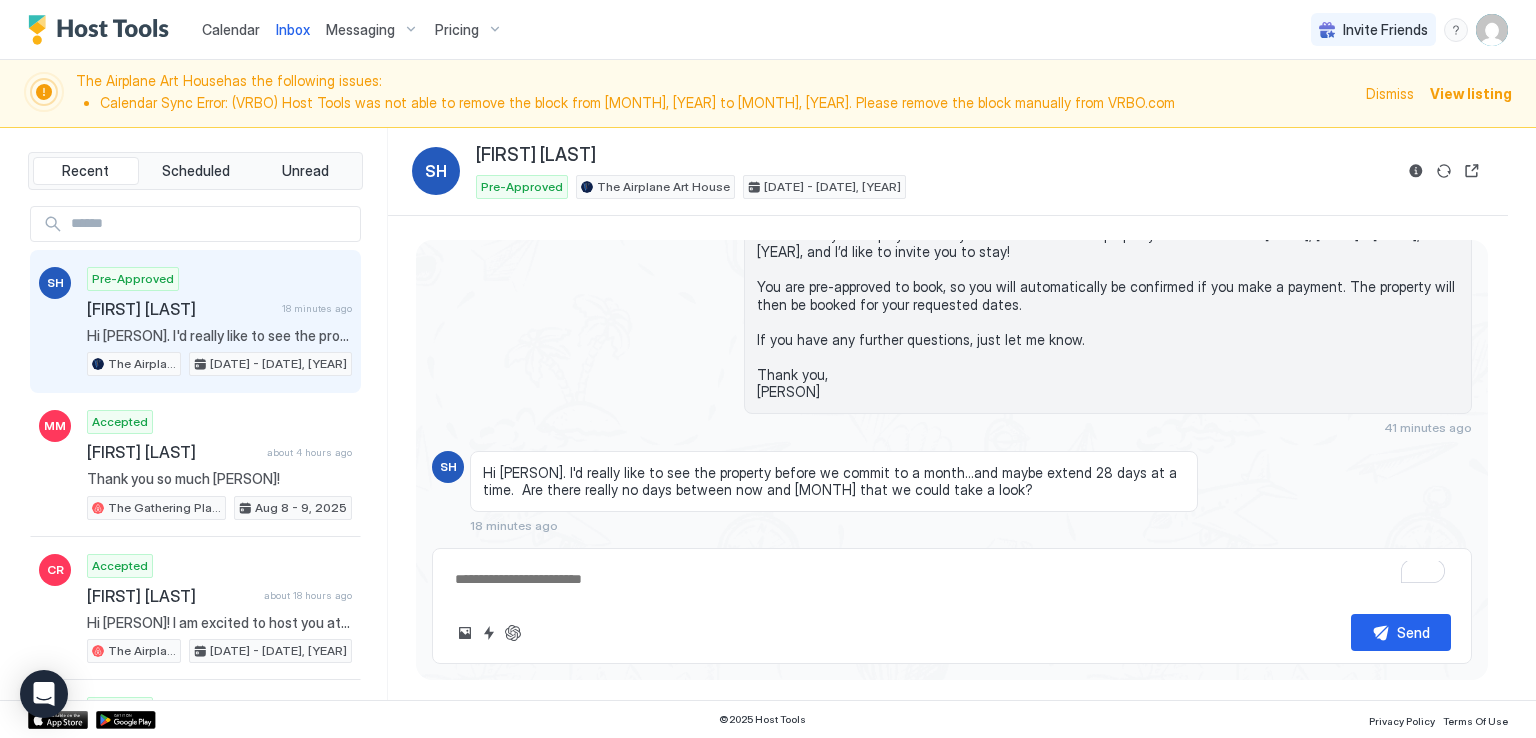 click on "Dear [PERSON],
Thanks for your inquiry about my vacation rental. The property is available from [DATE], [YEAR] - [DATE], [YEAR], and I’d like to invite you to stay!
You are pre-approved to book, so you will automatically be confirmed if you make a payment. The property will then be booked for your requested dates.
If you have any further questions, just let me know.
Thank you,
[PERSON] [MINUTES] ago" at bounding box center [952, 306] 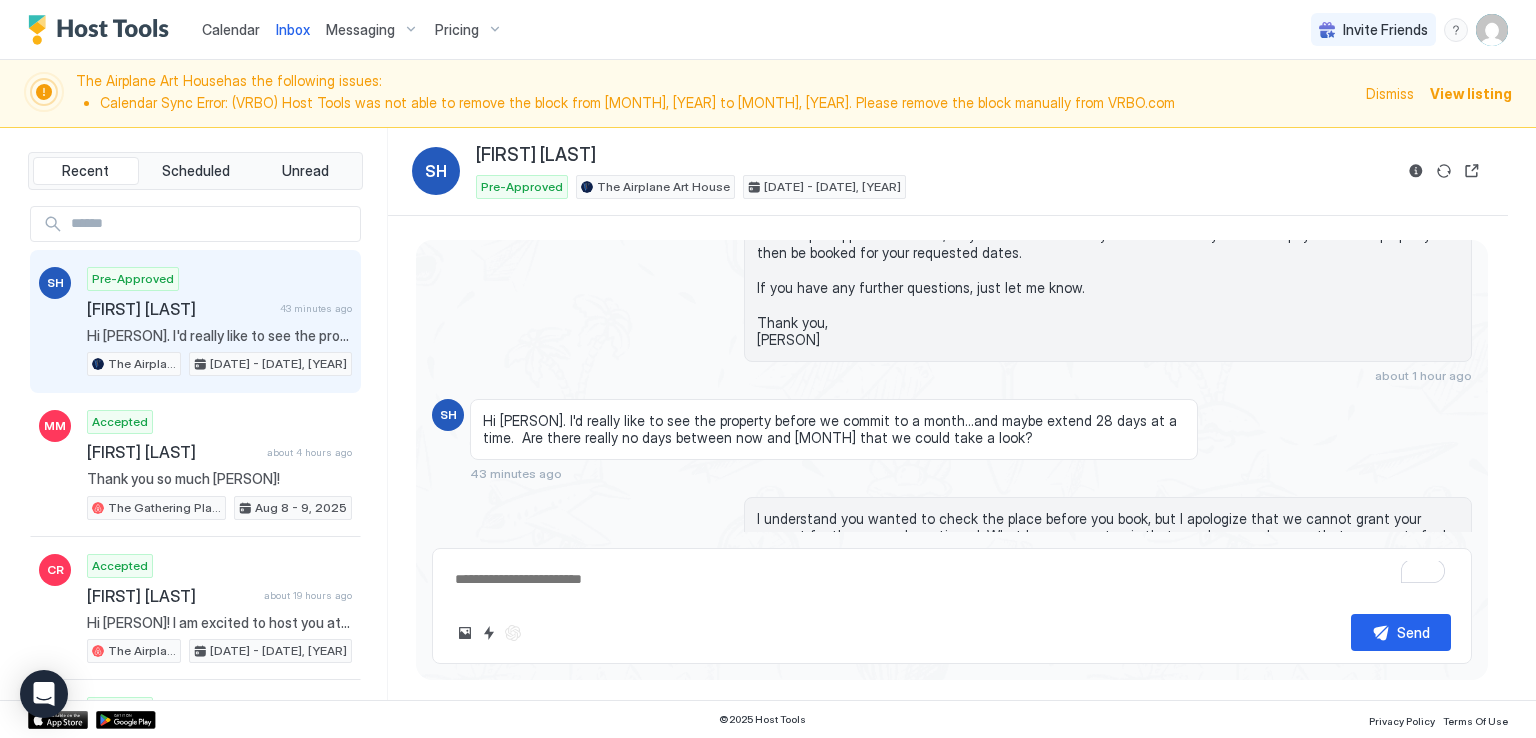 type on "*" 